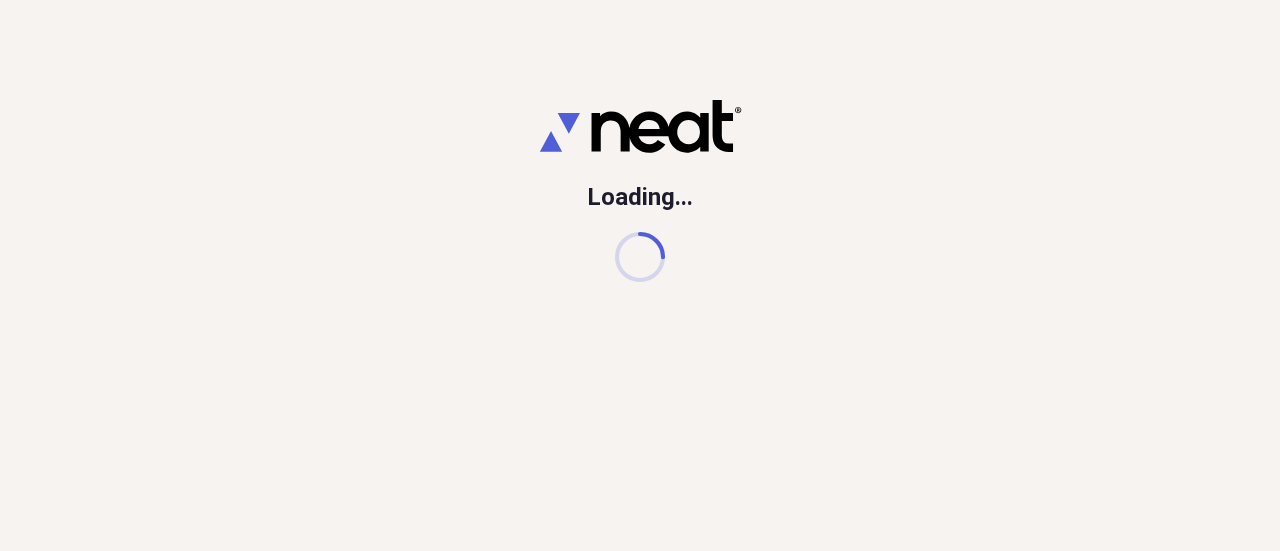 scroll, scrollTop: 0, scrollLeft: 0, axis: both 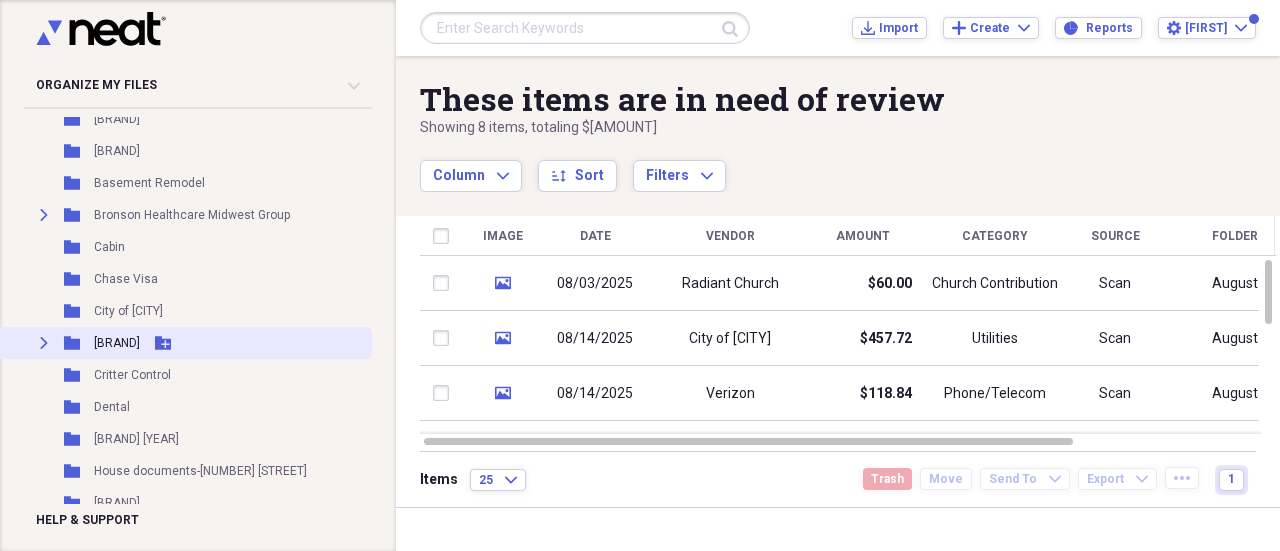 click 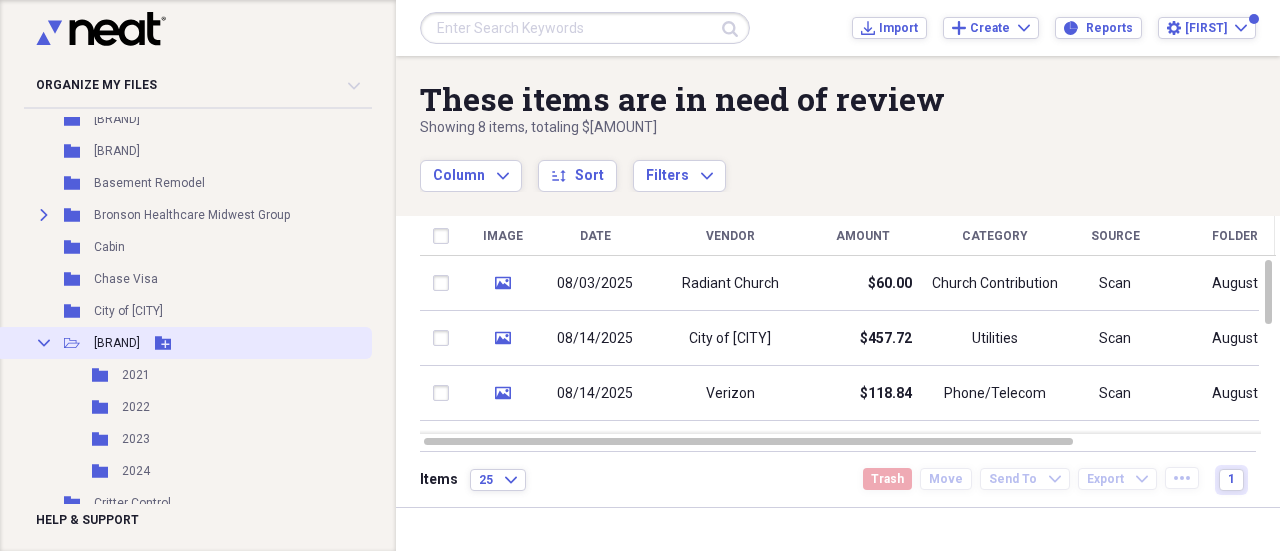 click 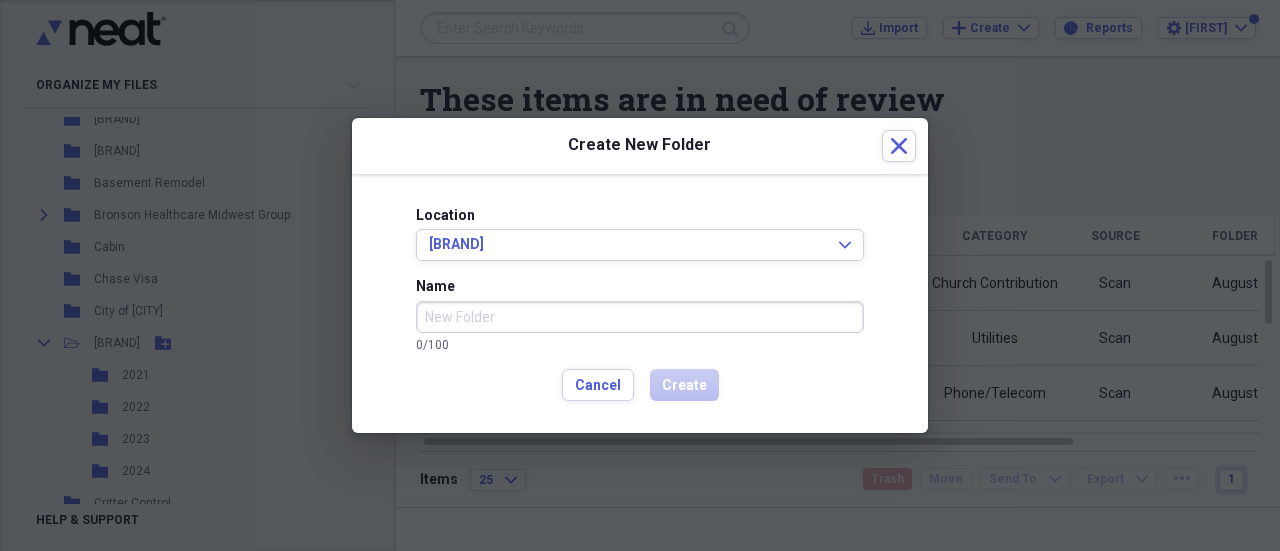 click on "Name" at bounding box center [640, 317] 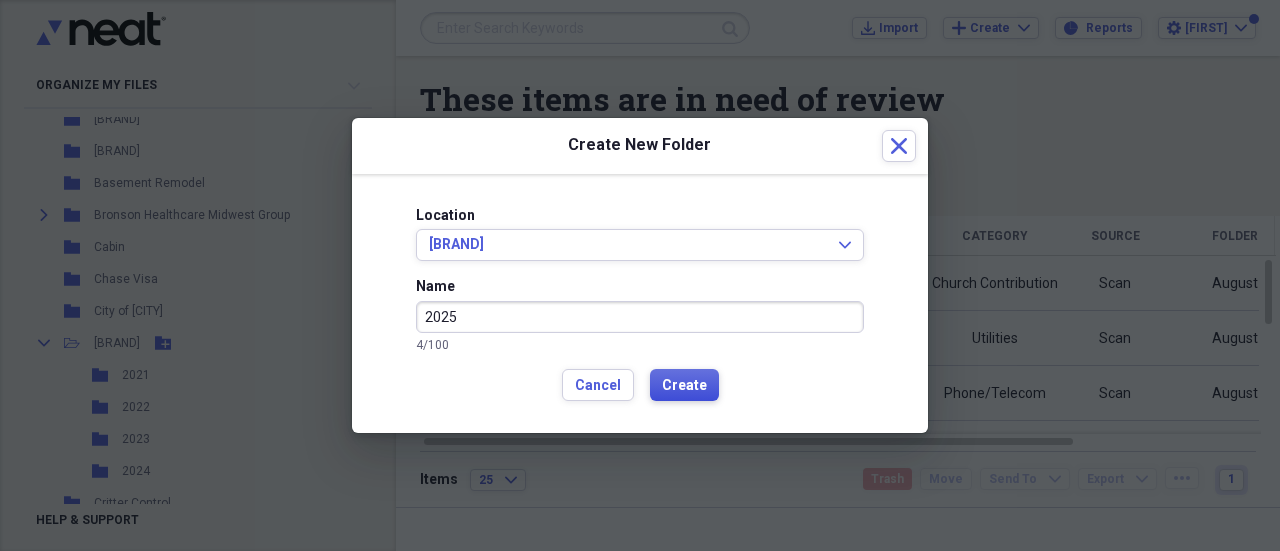 type on "2025" 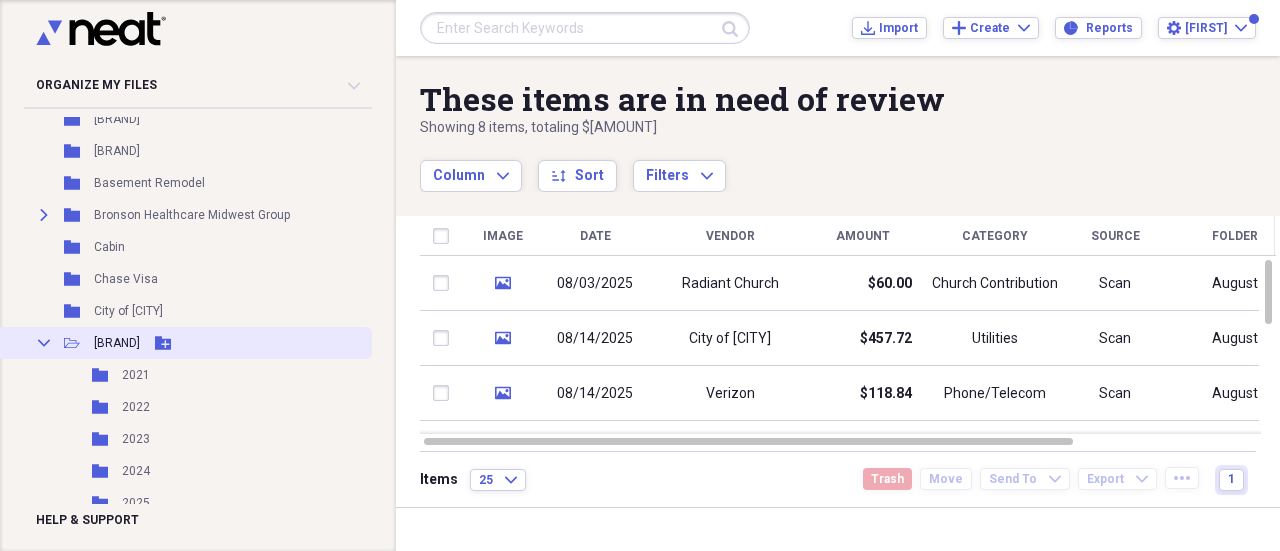 click on "Collapse" 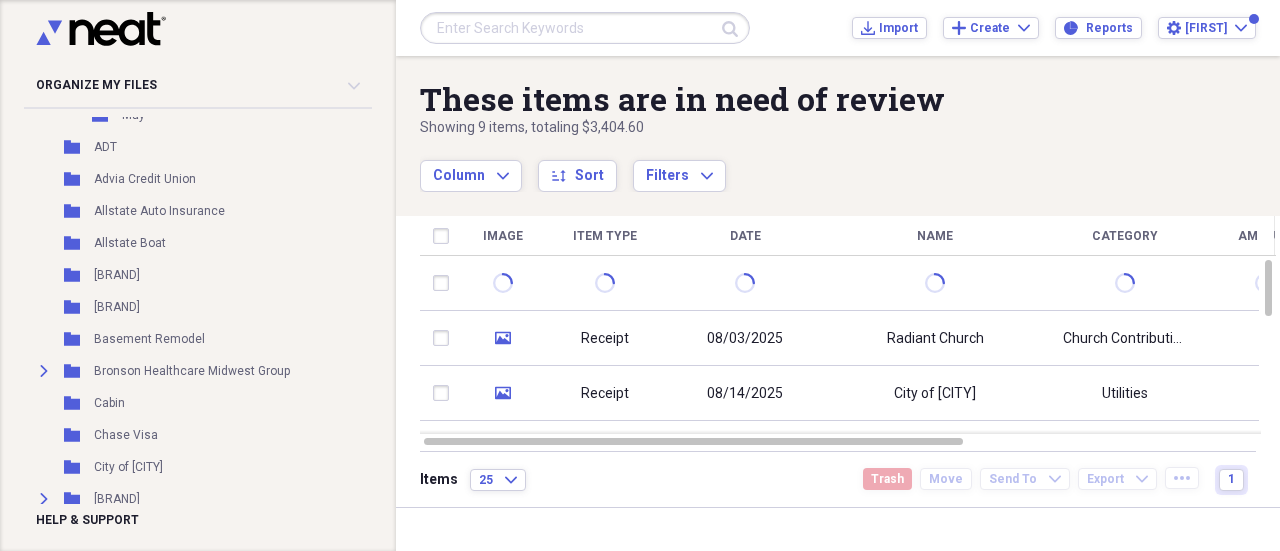 scroll, scrollTop: 0, scrollLeft: 0, axis: both 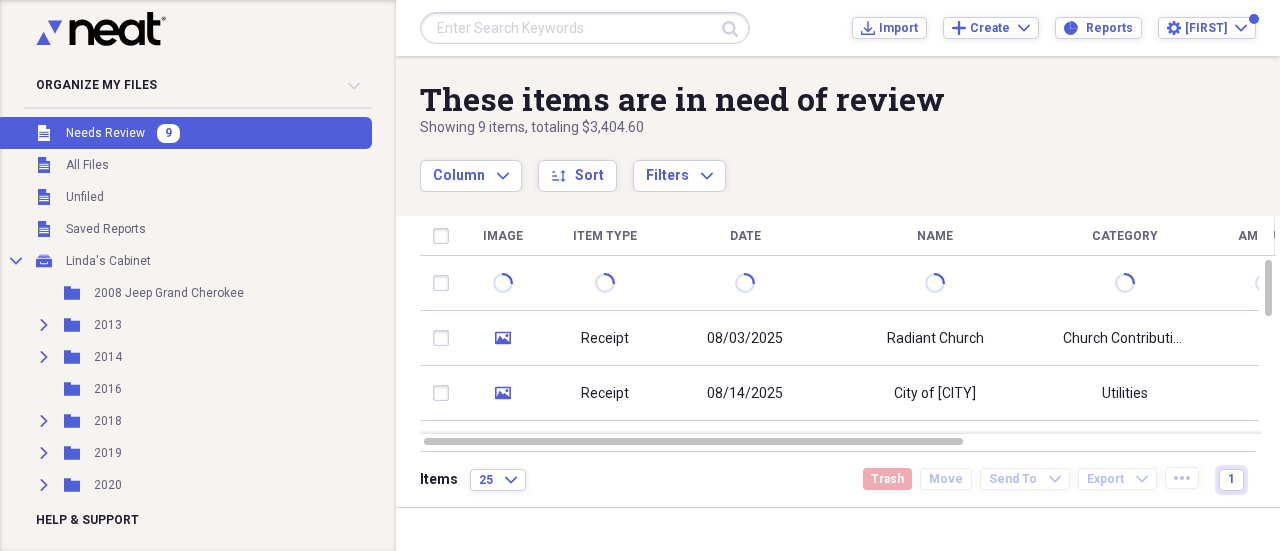 click on "Needs Review" at bounding box center [105, 133] 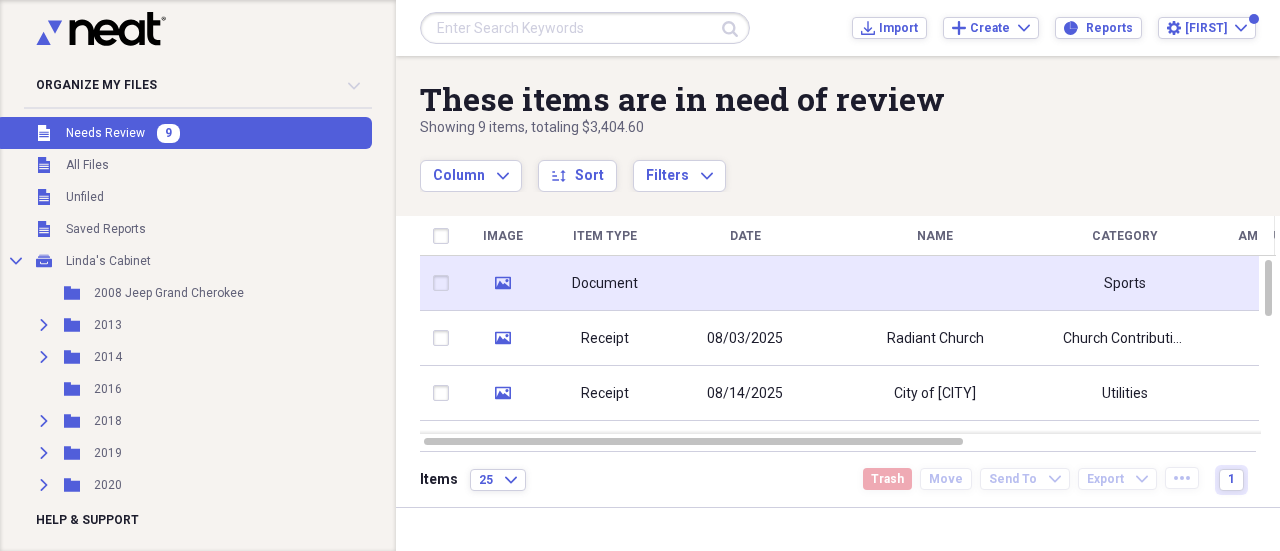 click on "Document" at bounding box center (605, 284) 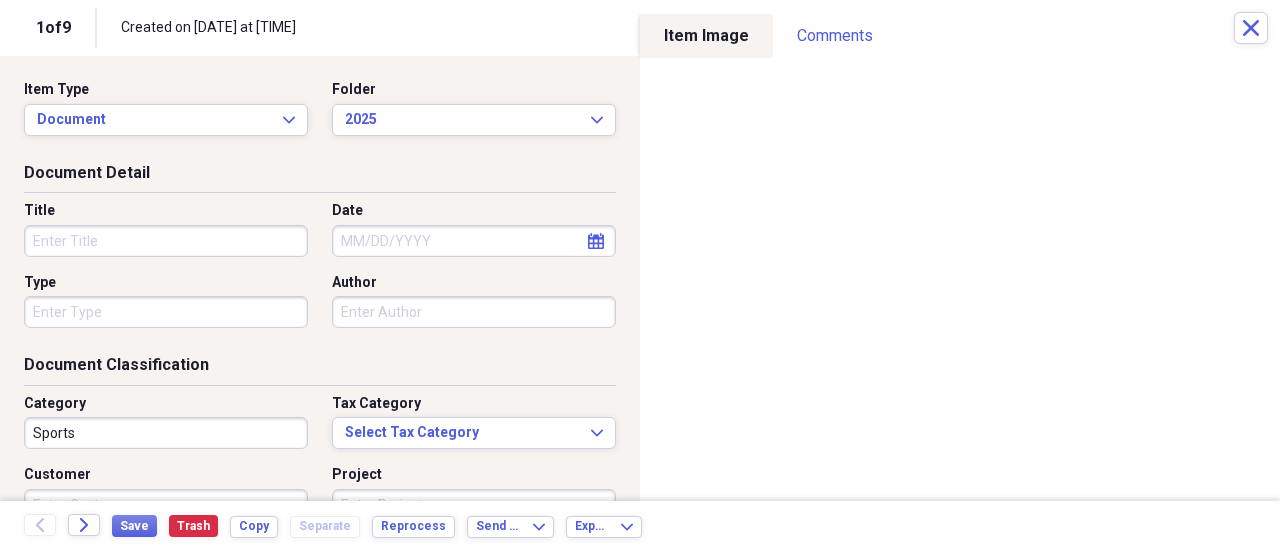 click on "Title" at bounding box center [166, 241] 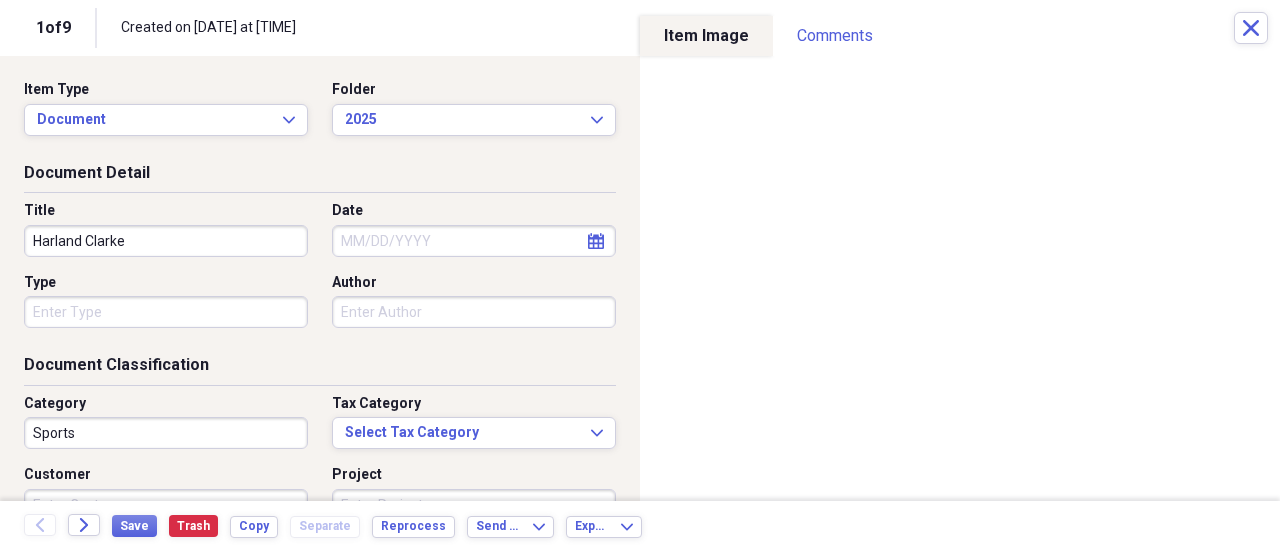 type on "Harland Clarke" 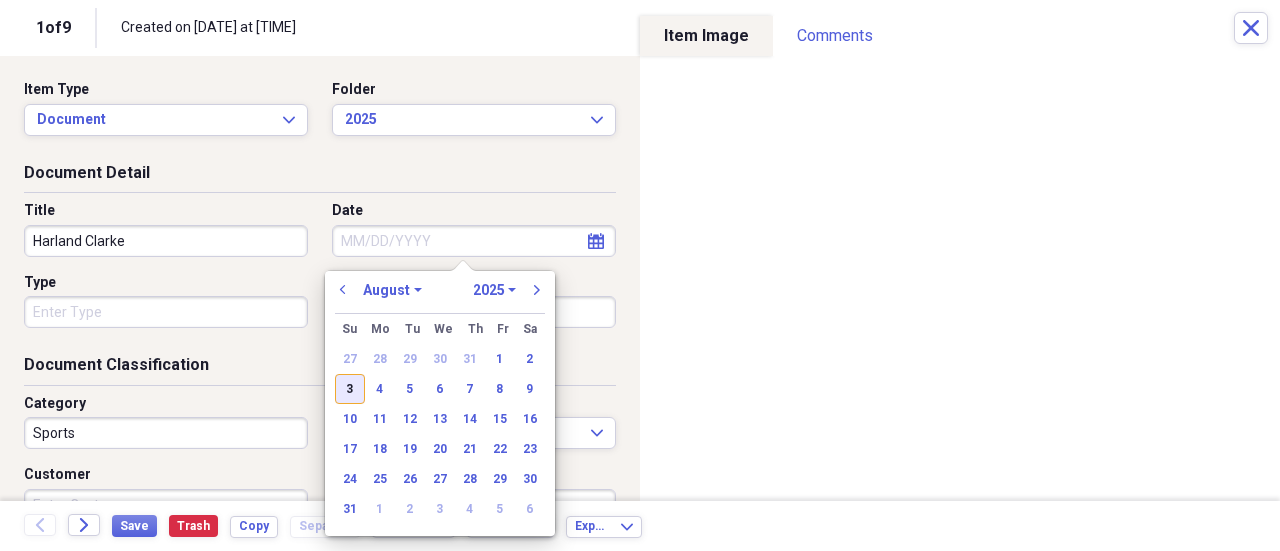 drag, startPoint x: 350, startPoint y: 384, endPoint x: 288, endPoint y: 375, distance: 62.649822 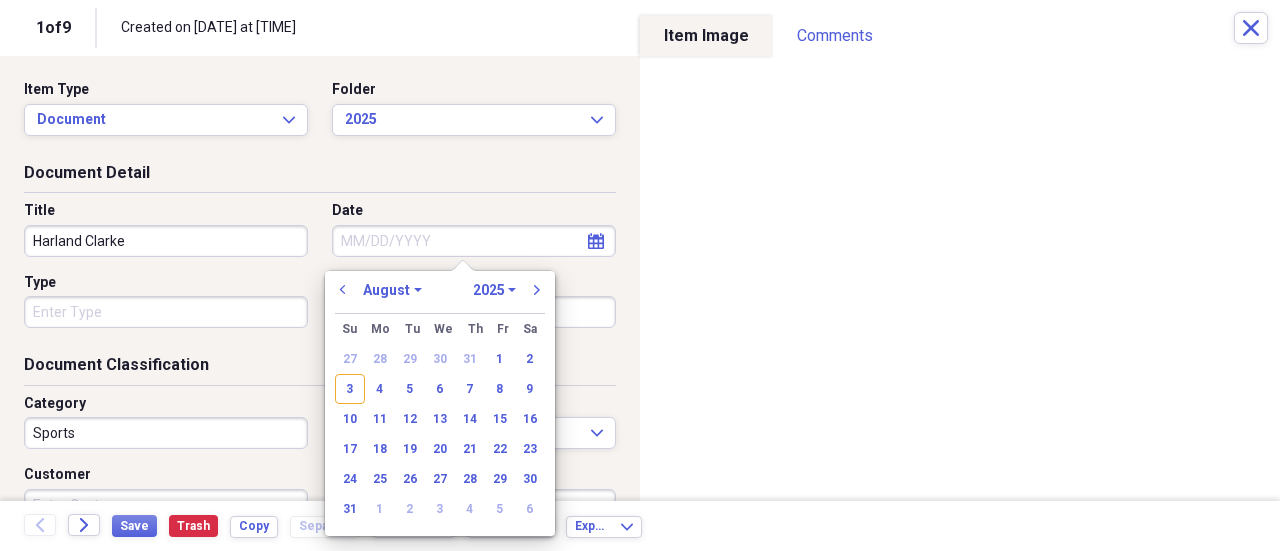 click on "3" at bounding box center [350, 389] 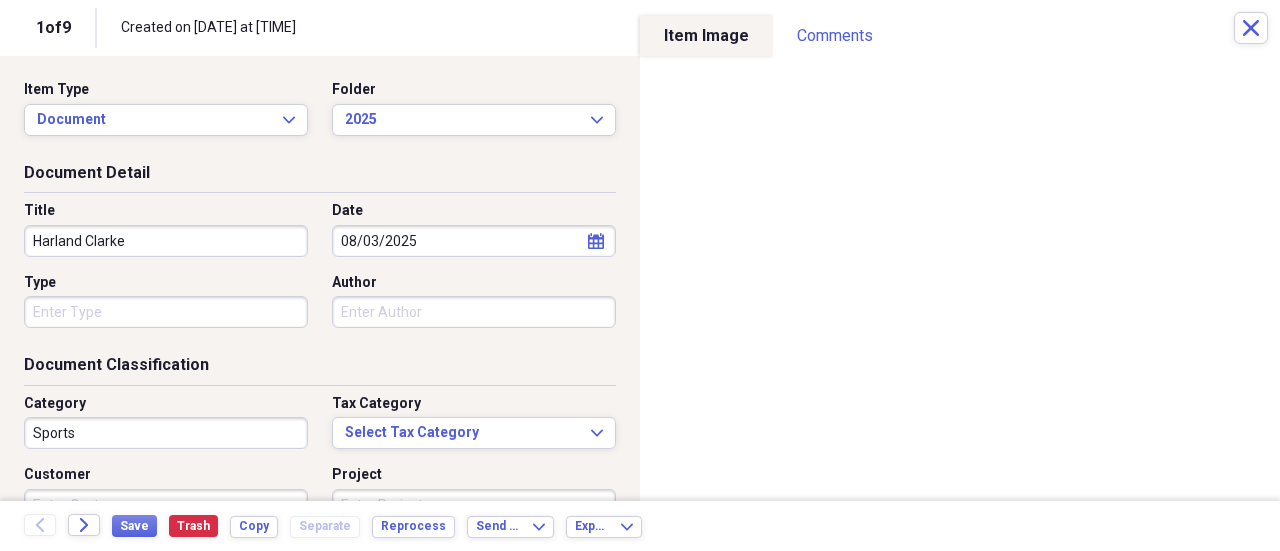 click on "Organize My Files 8 Collapse Unfiled Needs Review 8 Unfiled All Files Unfiled Unfiled Unfiled Saved Reports Collapse My Cabinet [PERSON]'s Cabinet Add Folder Folder 2008 Jeep Grand Cherokee Add Folder Expand Folder 2013 Add Folder Expand Folder 2014 Add Folder Folder 2016 Add Folder Expand Folder 2018 Add Folder Expand Folder 2019 Add Folder Expand Folder 2020 Add Folder Expand Folder 2021 Add Folder Expand Folder 2022 Add Folder Expand Folder 2023 Add Folder Expand Folder 2024 Add Folder Collapse Open Folder 2025 Add Folder Folder April Add Folder Folder August Add Folder Folder February Add Folder Folder January Add Folder Folder July Add Folder Folder June Add Folder Folder March Add Folder Folder May Add Folder Folder ADT Add Folder Folder Advia Credit Union Add Folder Folder Allstate Auto Insurance Add Folder Folder Allstate Boat Add Folder Folder Allstate Home Insurance Add Folder Folder Allstate-Roadside Add Folder Folder Basement Remodel Add Folder Expand Folder Bronson Healthcare Midwest Group Folder 25" at bounding box center [640, 275] 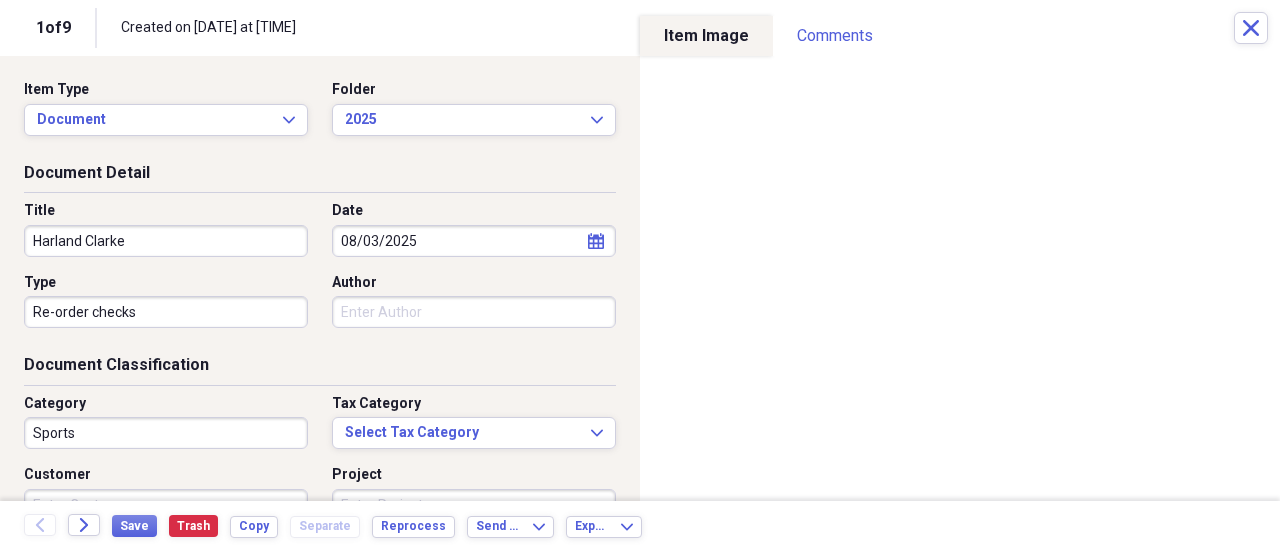 type on "Re-order checks" 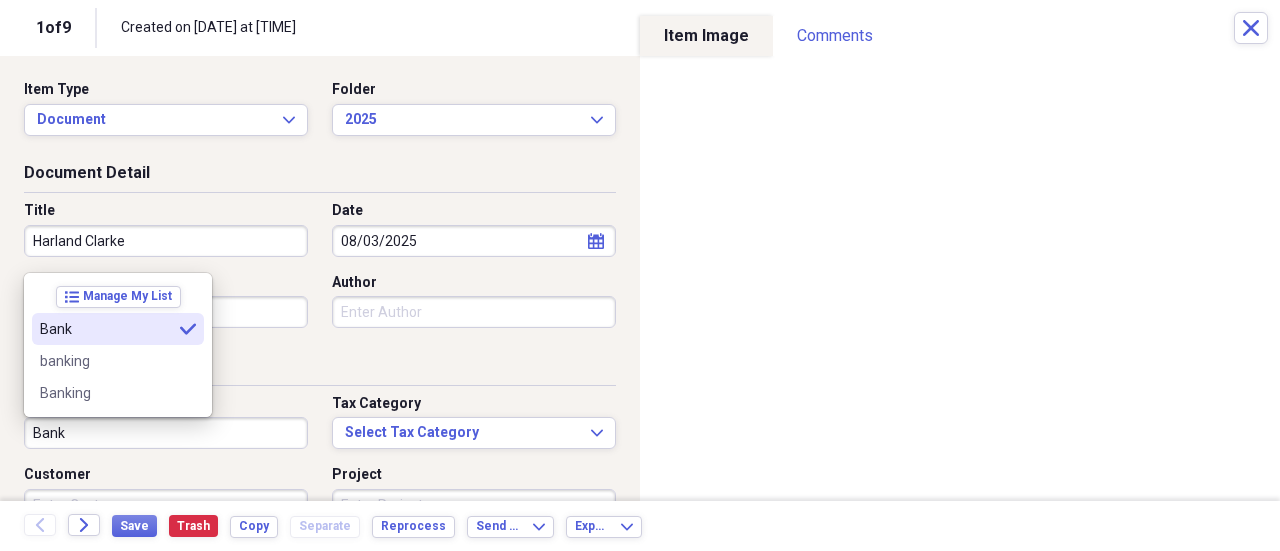 type on "Bank" 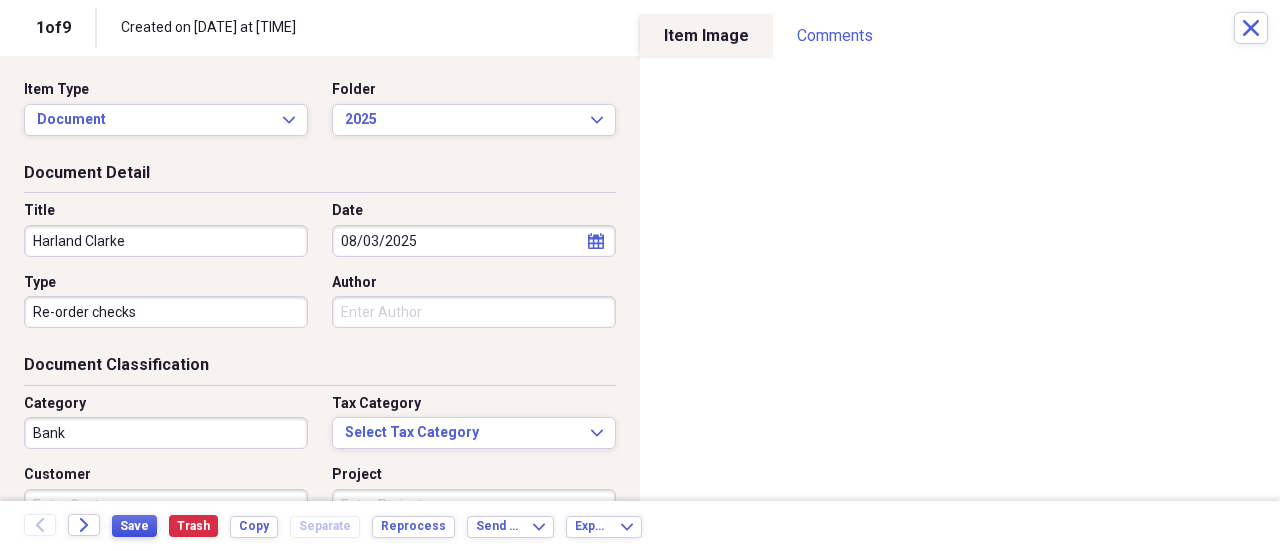 click on "Save" at bounding box center [134, 526] 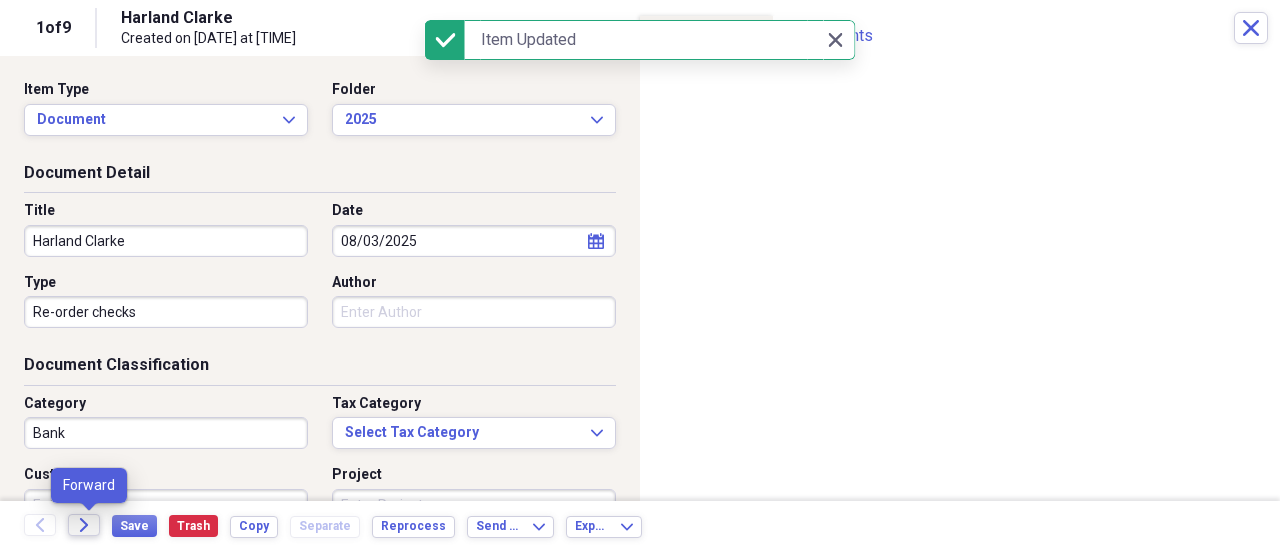 click 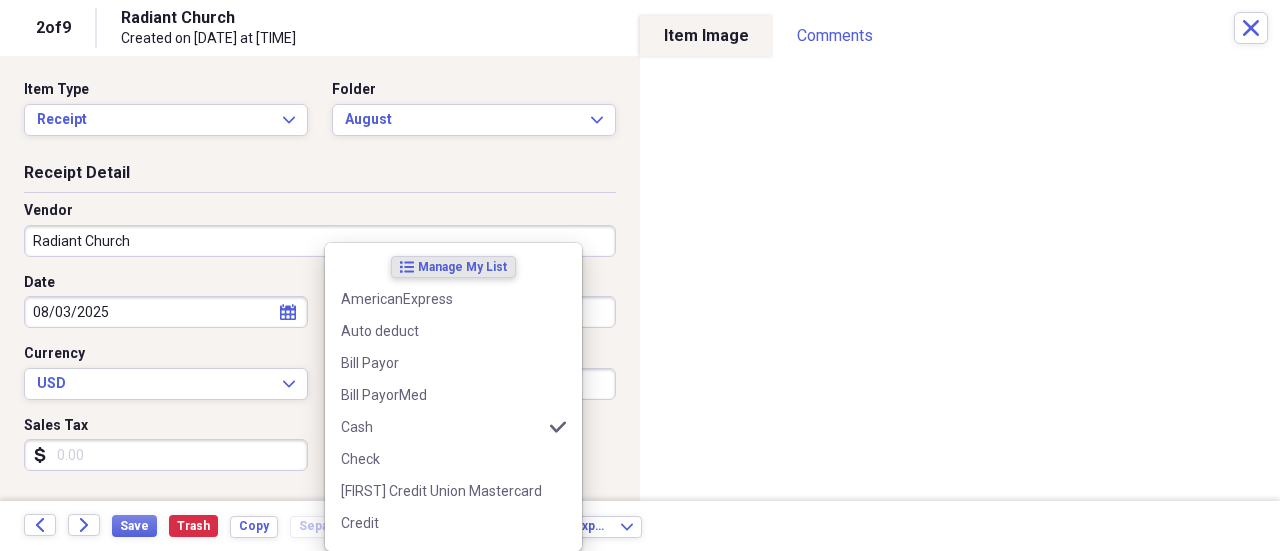 click on "My Cabinet [LAST]" at bounding box center [640, 275] 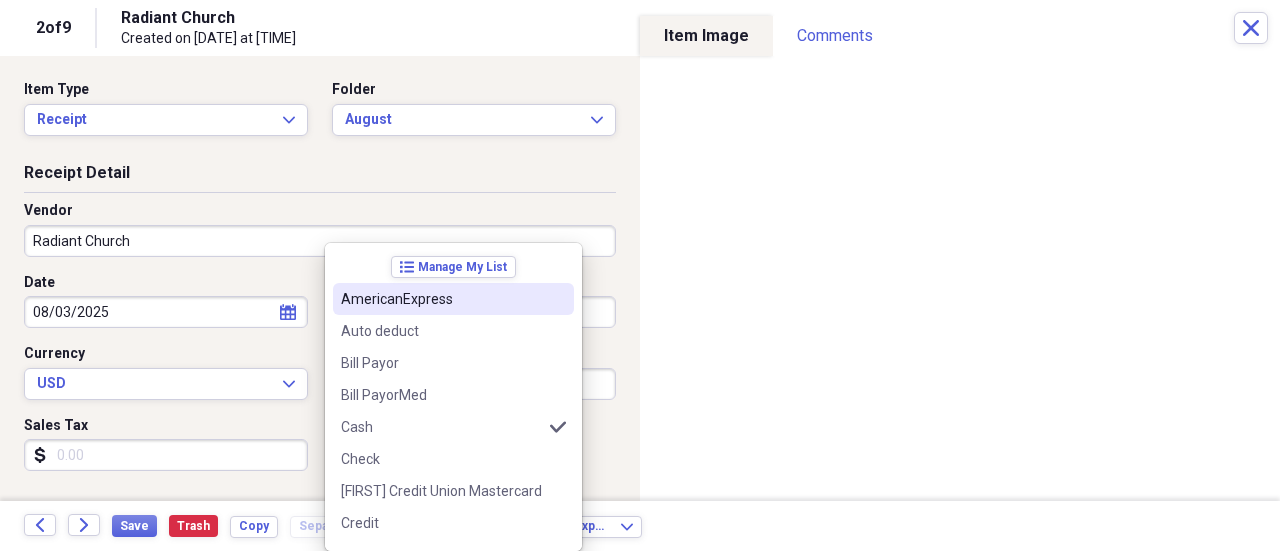 click on "list Manage My List" at bounding box center (453, 267) 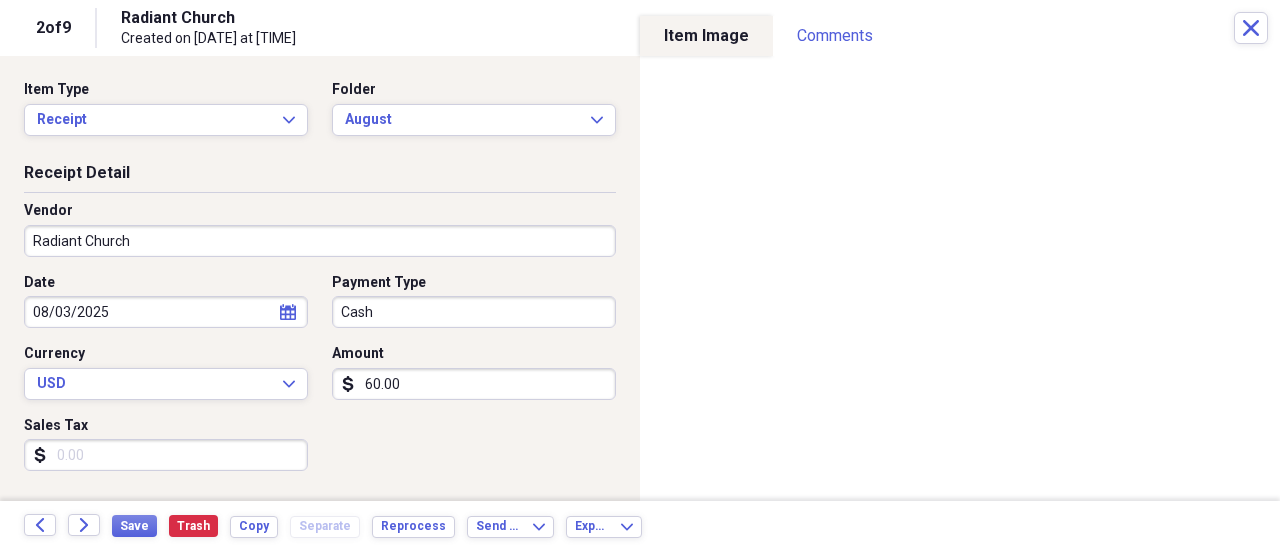 click on "Date 08/03/2025 calendar Calendar Payment Type Cash Currency USD Expand Amount dollar-sign 60.00 Sales Tax dollar-sign" at bounding box center [320, 380] 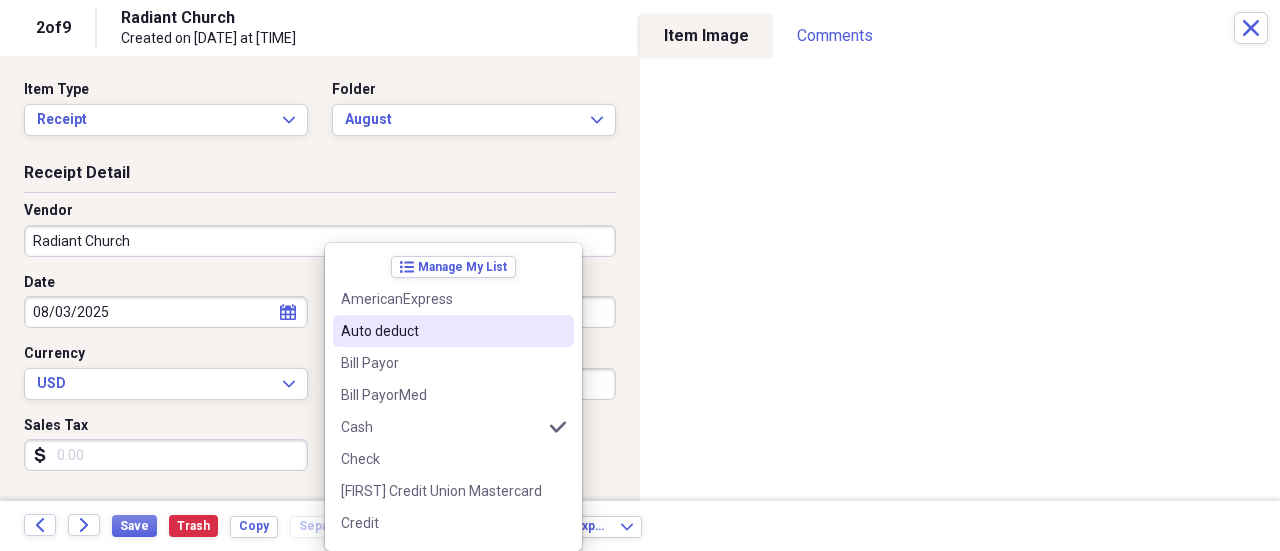 click on "My Cabinet [LAST]" at bounding box center [640, 275] 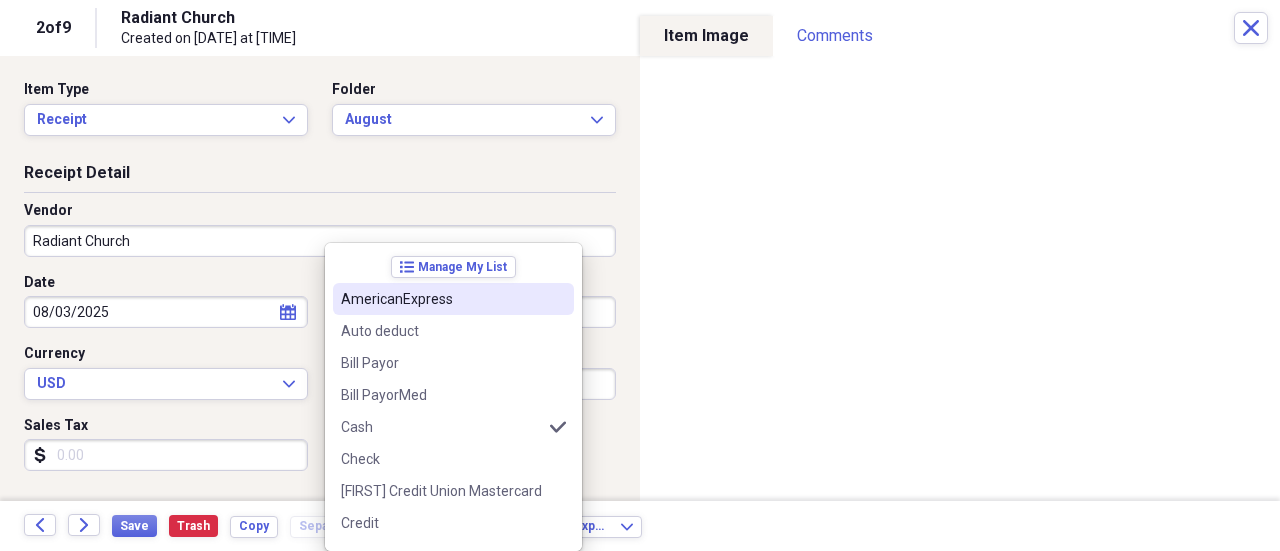 click on "08/03/2025" at bounding box center (166, 312) 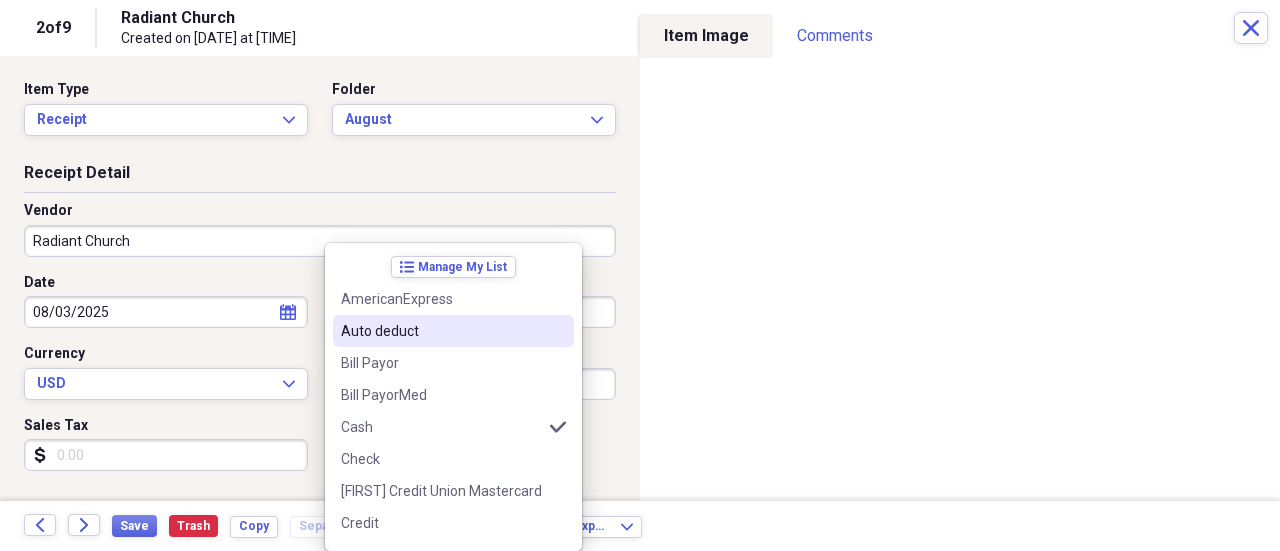 drag, startPoint x: 374, startPoint y: 312, endPoint x: 264, endPoint y: 315, distance: 110.0409 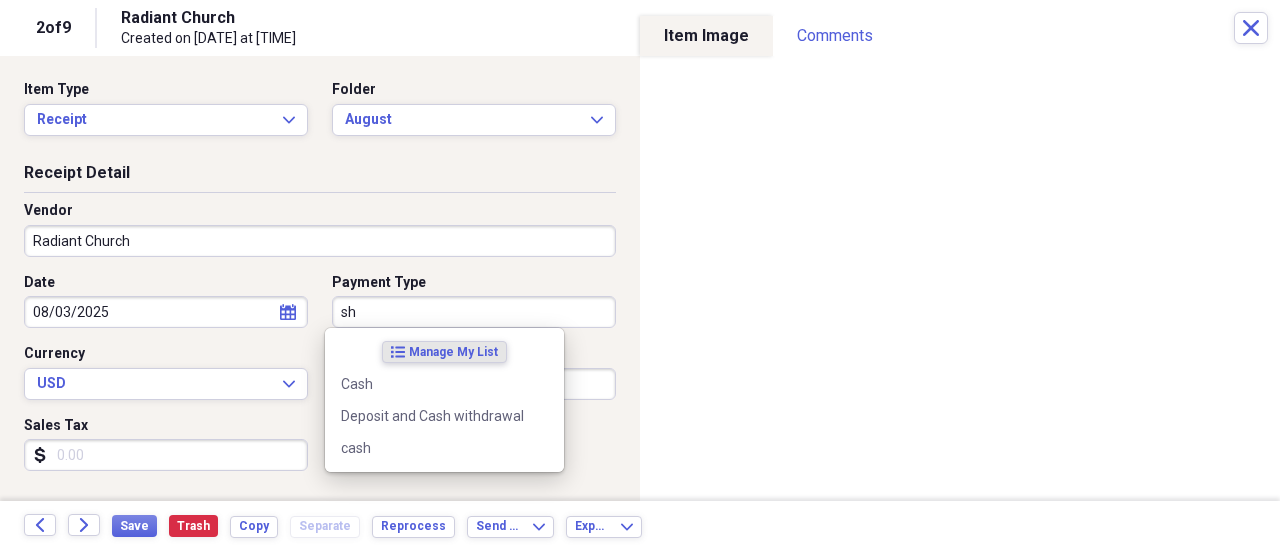 type on "h" 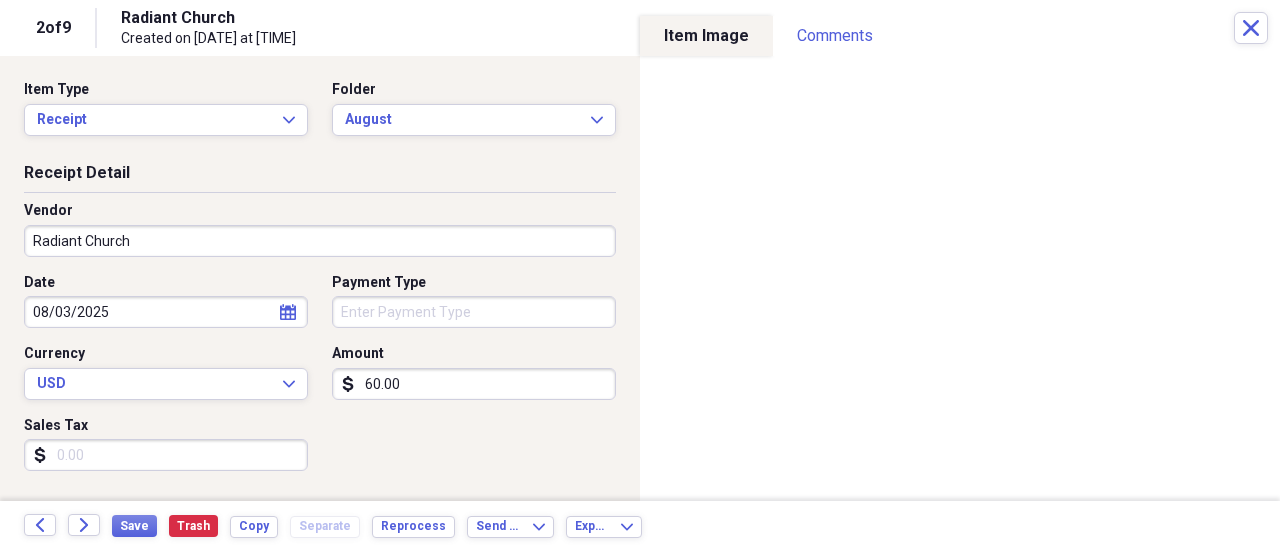 click on "Date [DATE] calendar Calendar Payment Type Currency USD Expand Amount dollar-sign 60.00 Sales Tax dollar-sign" at bounding box center [320, 380] 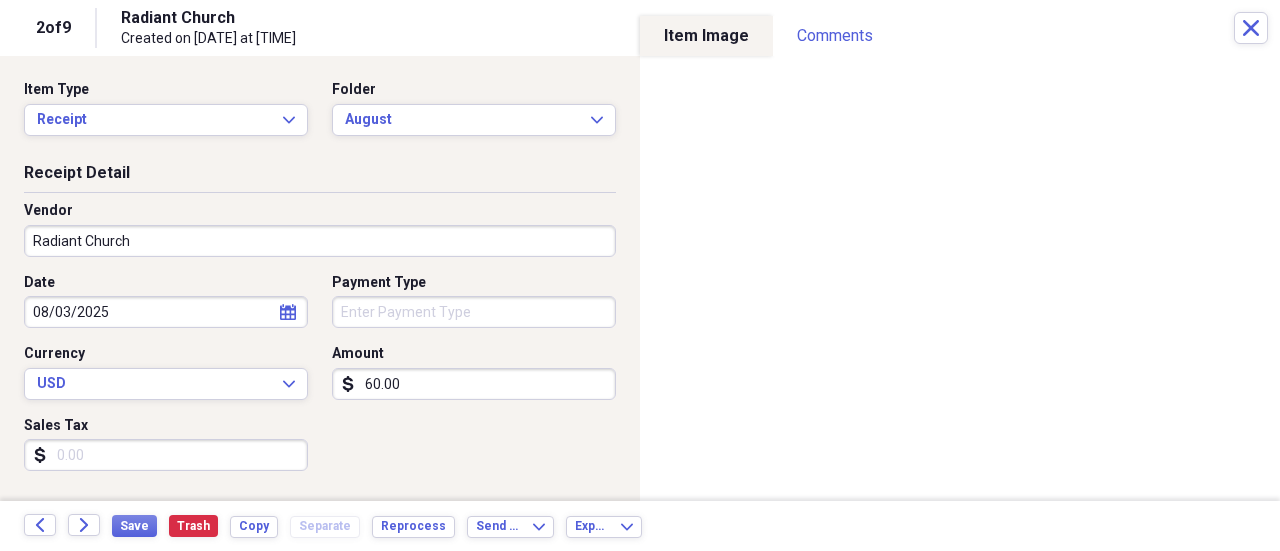 click on "My Cabinet [LAST]" at bounding box center [640, 275] 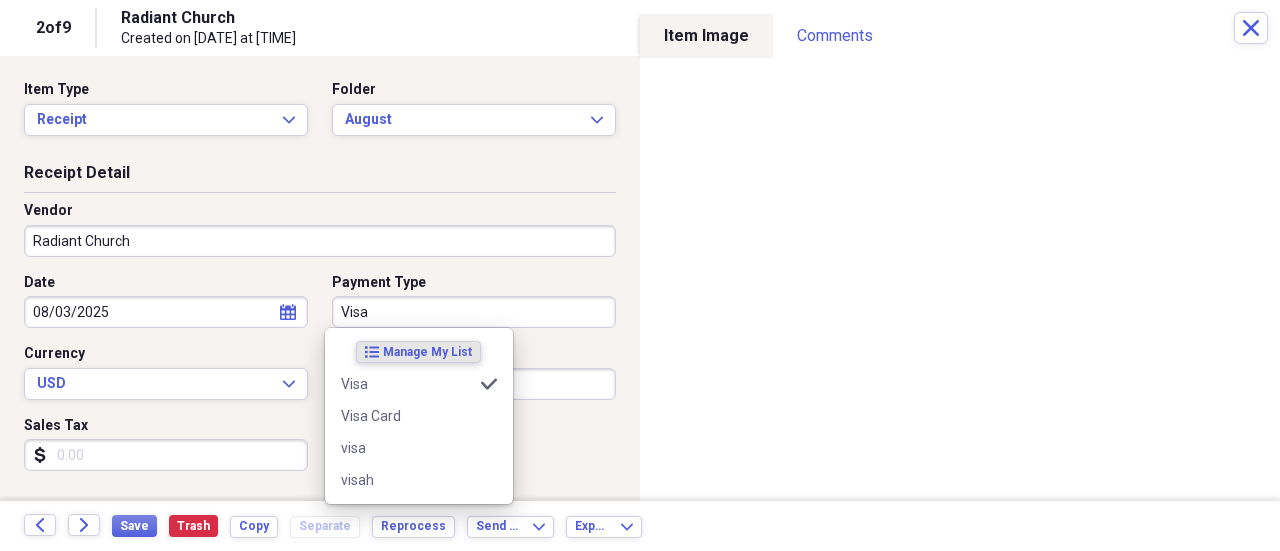 type on "Visa" 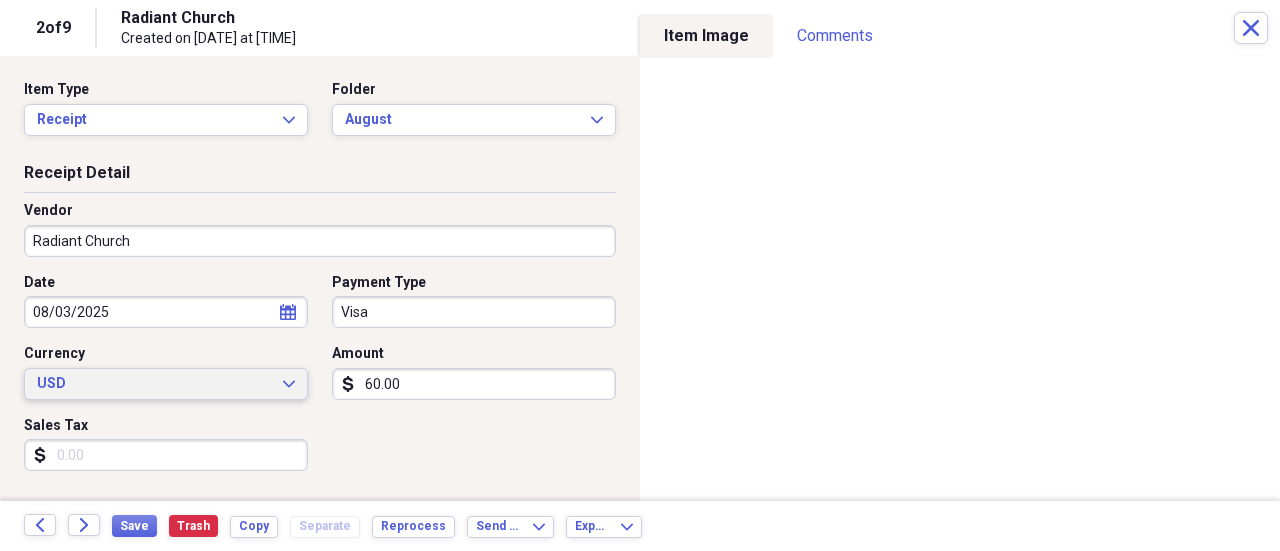 type 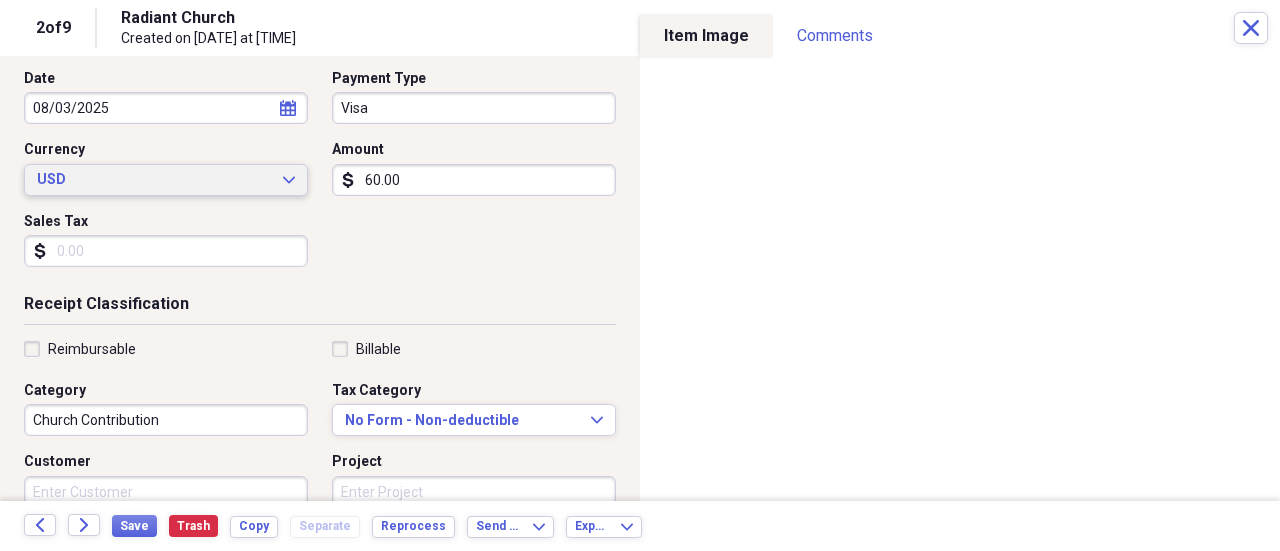 scroll, scrollTop: 333, scrollLeft: 0, axis: vertical 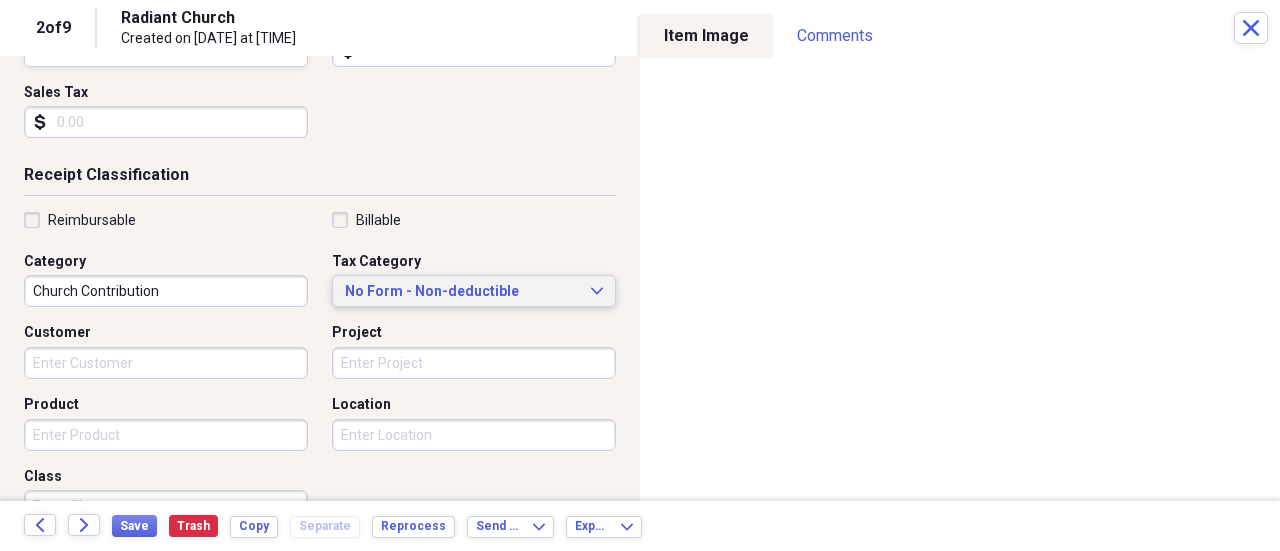 click on "No Form - Non-deductible" at bounding box center [462, 292] 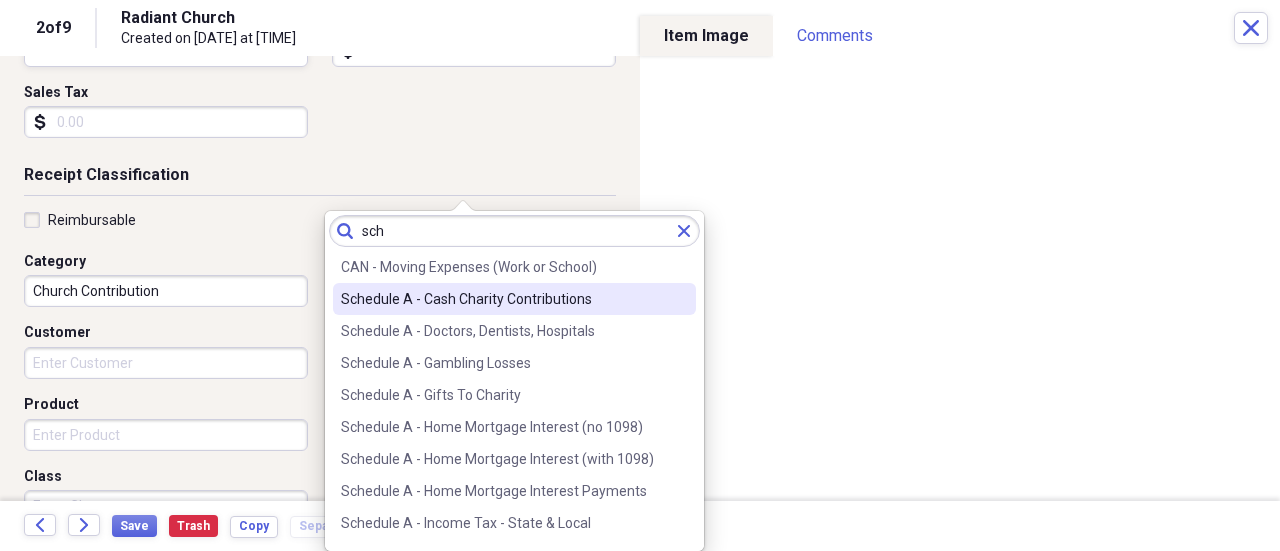 type on "sch" 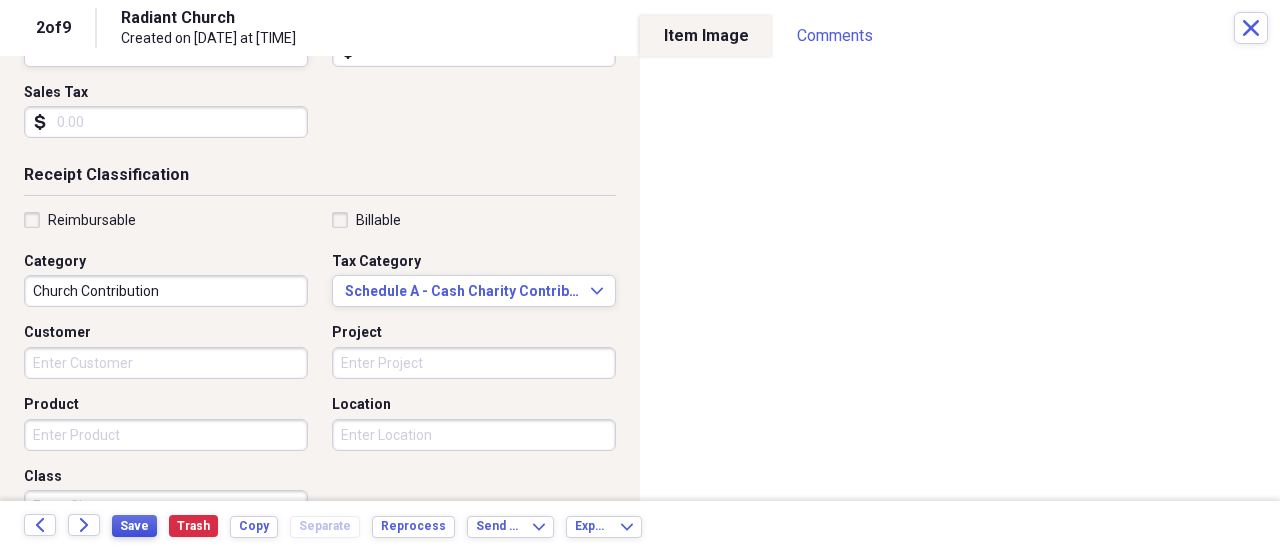click on "Save" at bounding box center (134, 526) 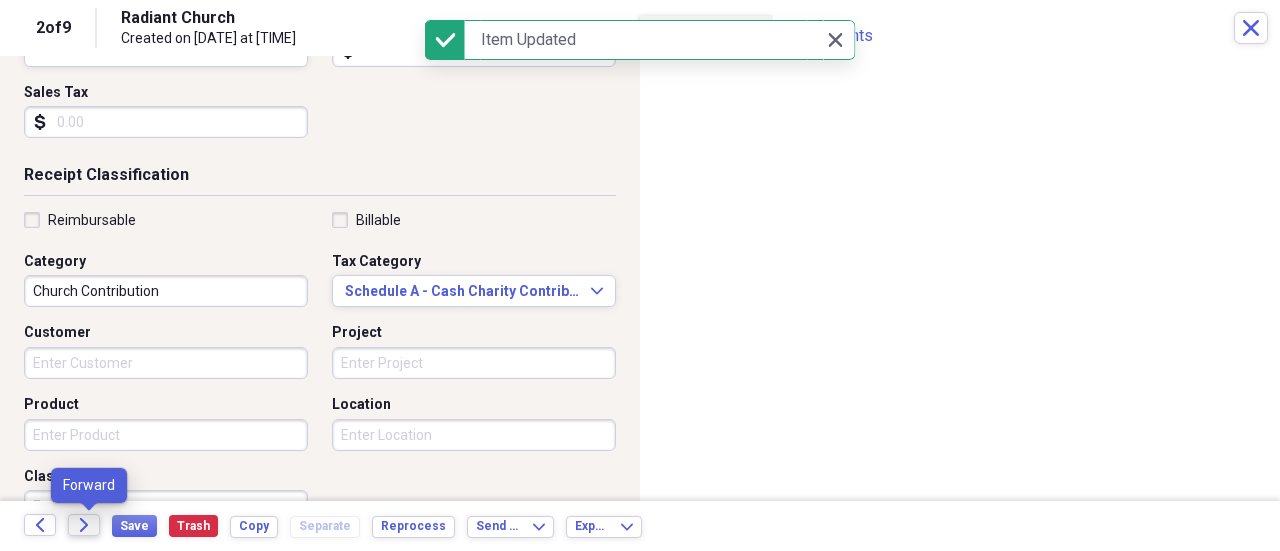 click on "Forward" 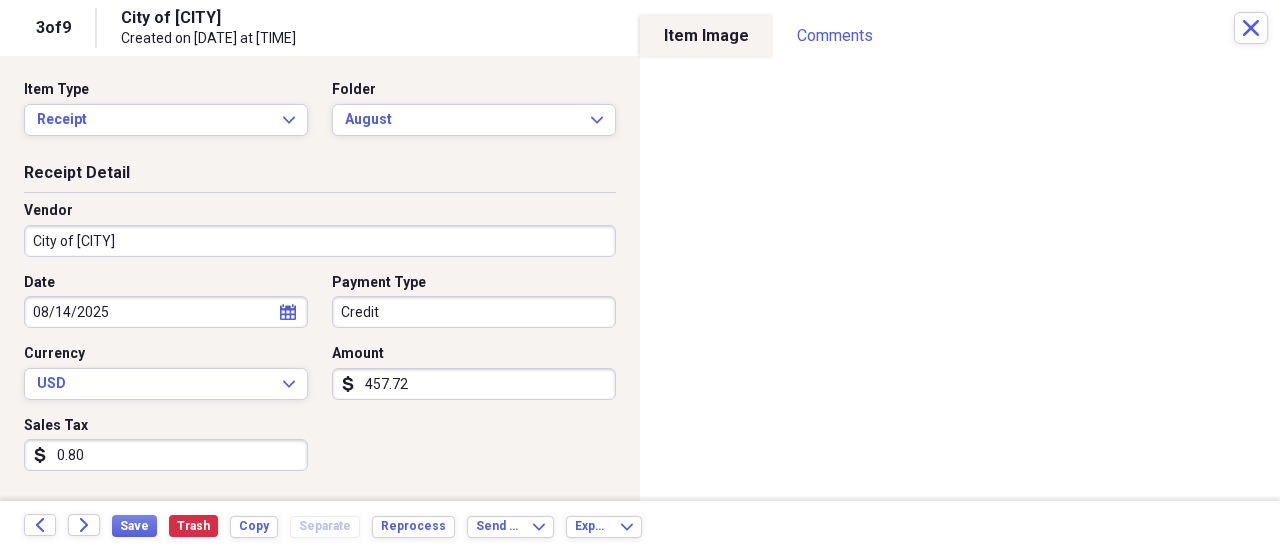 click on "Organize My Files 6 Collapse Unfiled Needs Review 6 Unfiled All Files Unfiled Unfiled Unfiled Saved Reports Collapse My Cabinet [FIRST]'s Cabinet Add Folder Folder 2008 Jeep Grand Cherokee Add Folder Expand Folder 2013 Add Folder Expand Folder 2014 Add Folder Folder 2016 Add Folder Expand Folder 2018 Add Folder Expand Folder 2019 Add Folder Expand Folder 2020 Add Folder Expand Folder 2021 Add Folder Expand Folder 2022 Add Folder Expand Folder 2023 Add Folder Expand Folder 2024 Add Folder Collapse Open Folder 2025 Add Folder Folder April Add Folder Folder August Add Folder Folder February Add Folder Folder January Add Folder Folder July Add Folder Folder June Add Folder Folder March Add Folder Folder May Add Folder Folder ADT Add Folder Folder Advia Credit Union Add Folder Folder Allstate Auto Insurance Add Folder Folder Allstate Boat Add Folder Folder Allstate Home Insurance Add Folder Folder Allstate-Roadside Add Folder Folder Basement Remodel Add Folder Expand Folder Bronson Healthcare Midwest Group Folder 25" at bounding box center [640, 275] 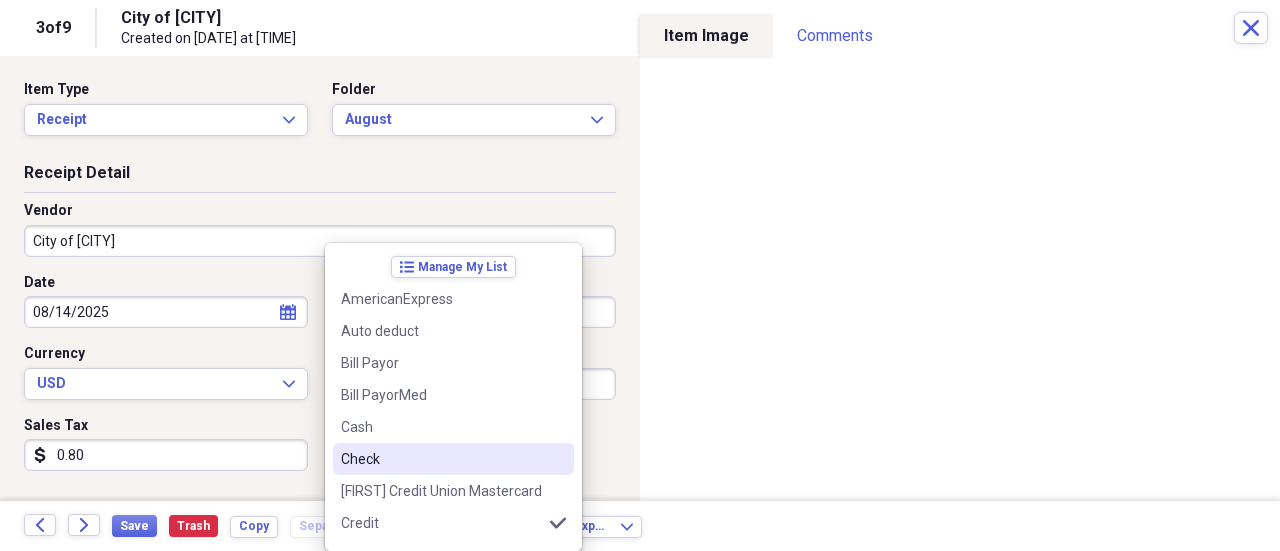 click on "Check" at bounding box center (441, 459) 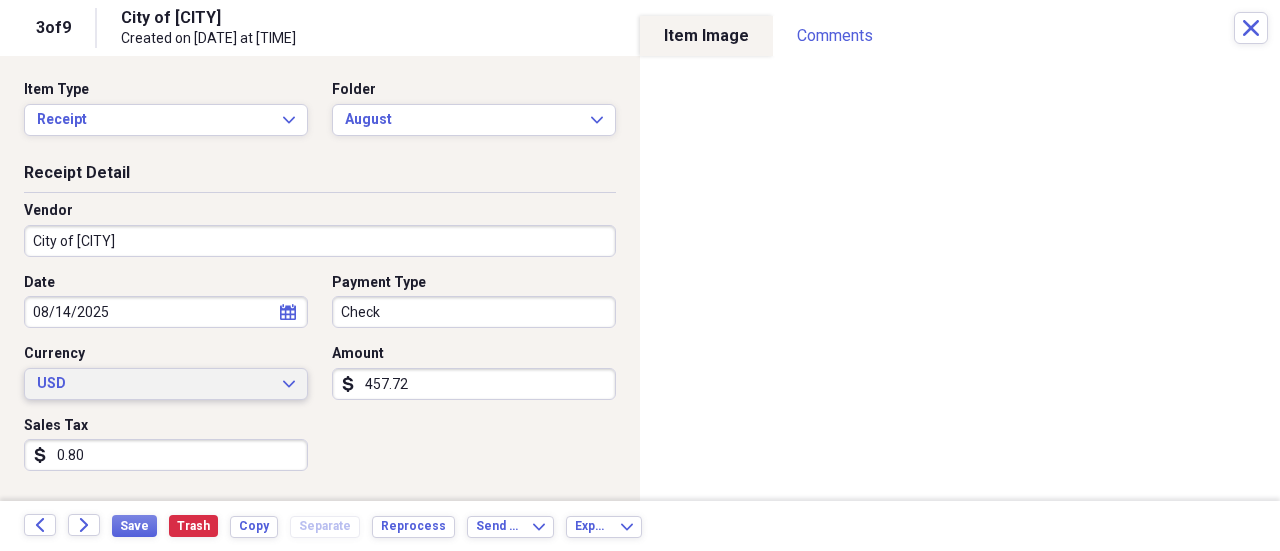 drag, startPoint x: 422, startPoint y: 387, endPoint x: 294, endPoint y: 387, distance: 128 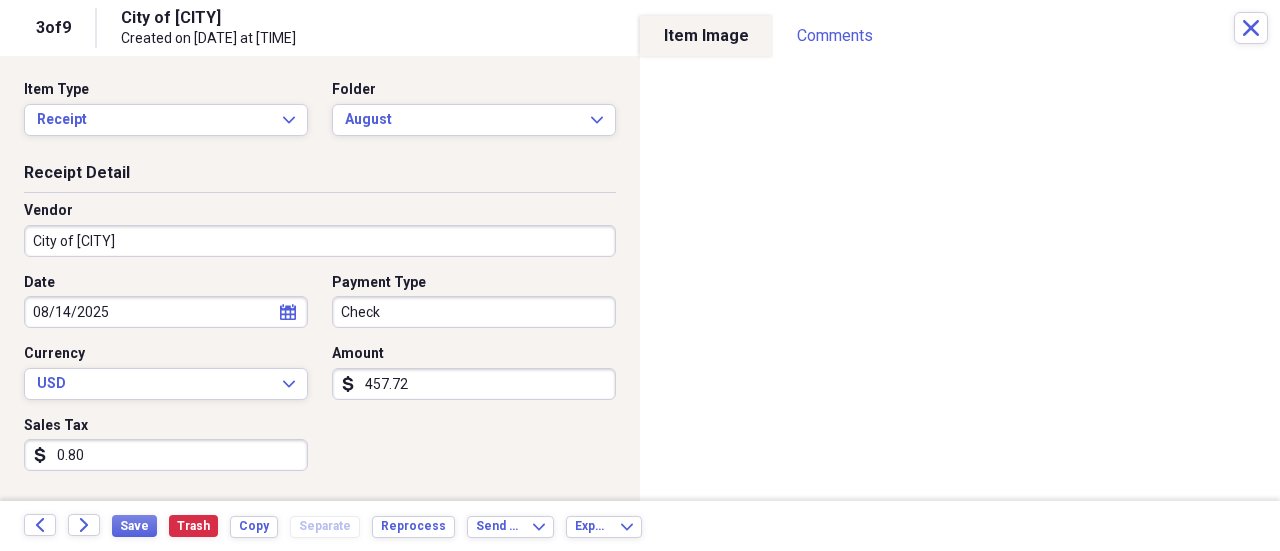 drag, startPoint x: 352, startPoint y: 384, endPoint x: 541, endPoint y: 377, distance: 189.12958 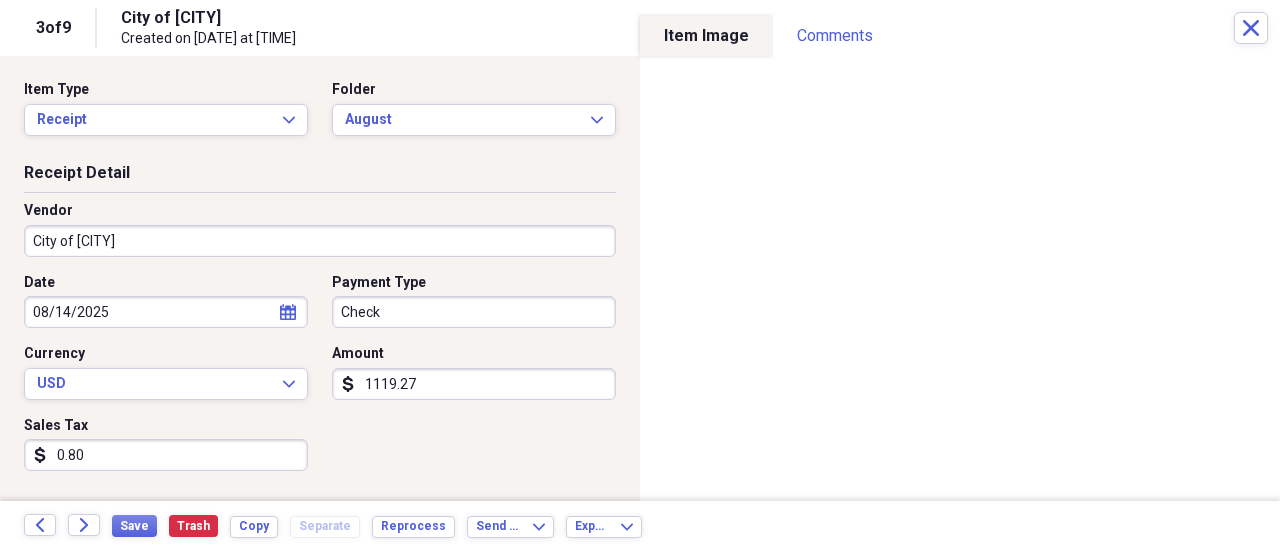 type on "1119.27" 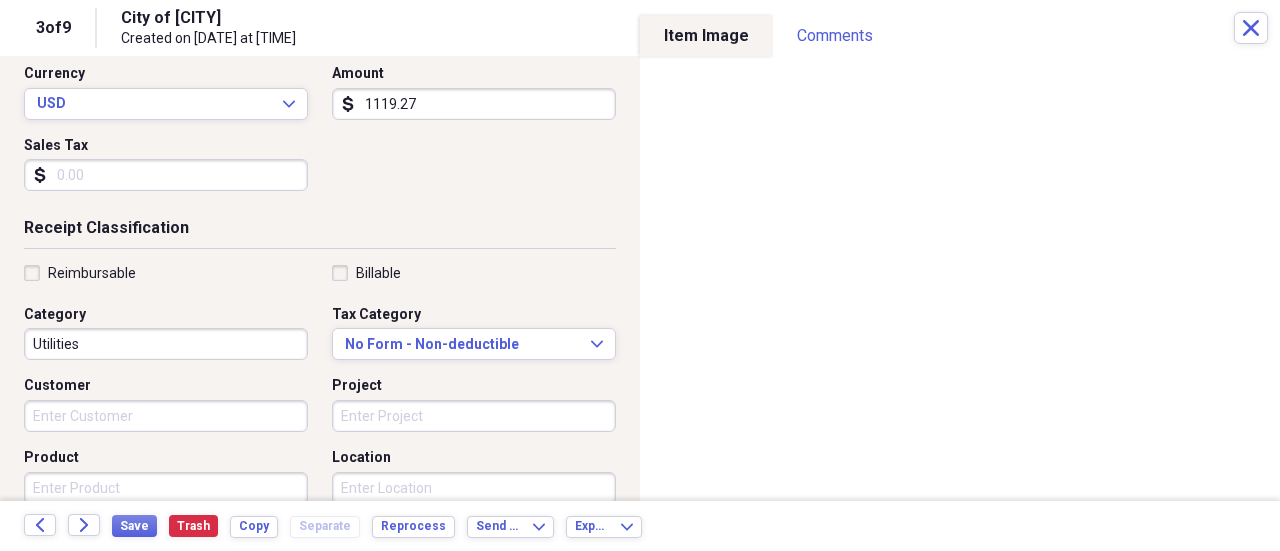 scroll, scrollTop: 300, scrollLeft: 0, axis: vertical 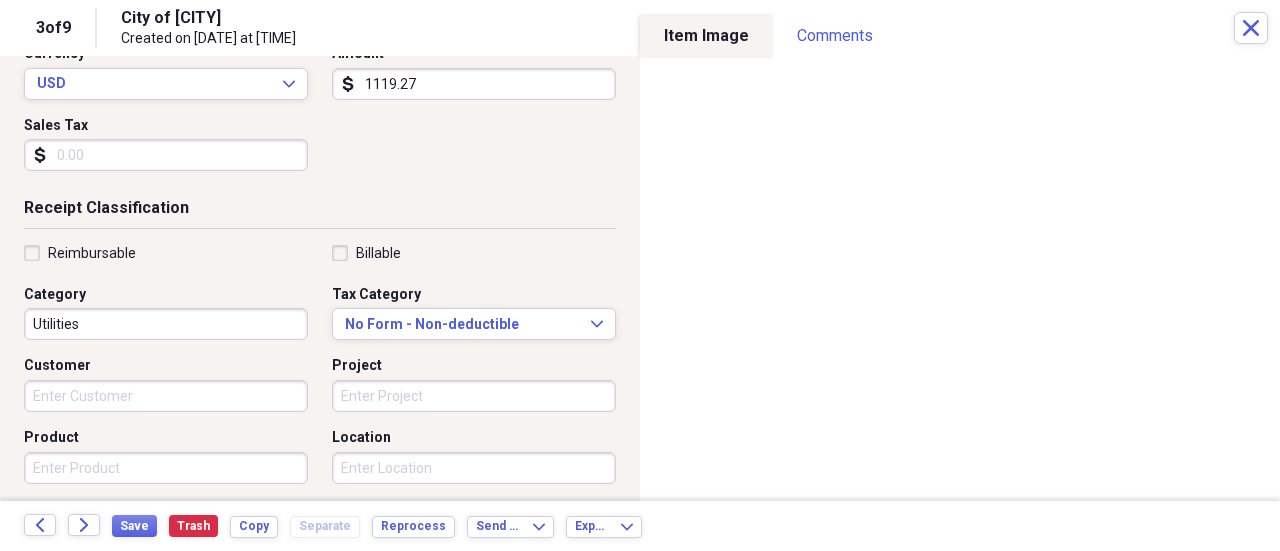 type 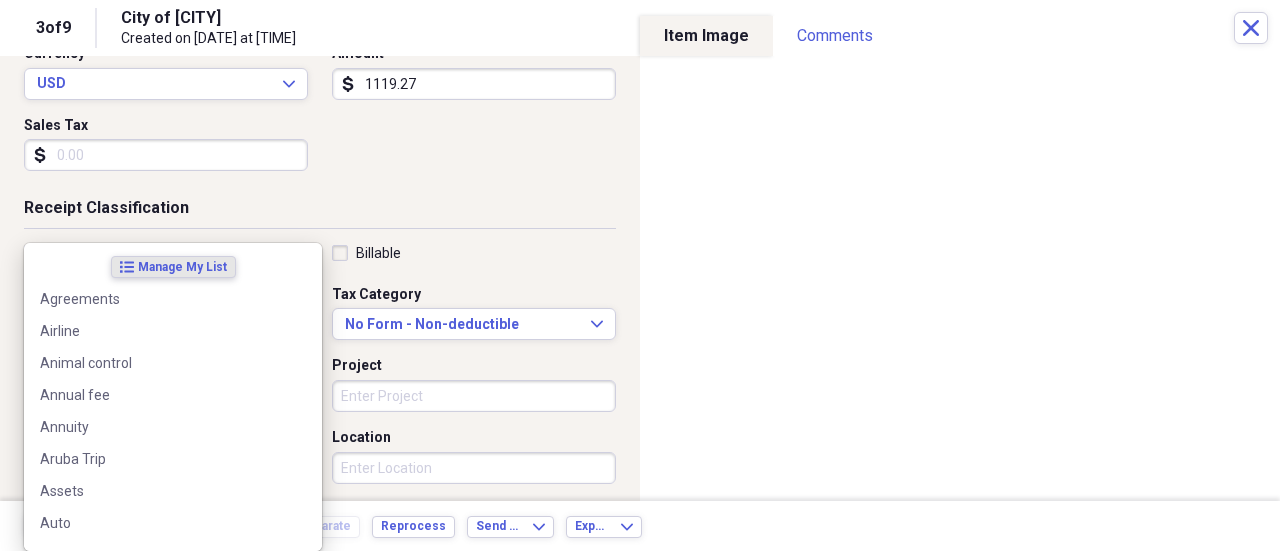 click on "Organize My Files 6 Collapse Unfiled Needs Review 6 Unfiled All Files Unfiled Unfiled Unfiled Saved Reports Collapse My Cabinet [FIRST]'s Cabinet Add Folder Folder 2008 Jeep Grand Cherokee Add Folder Expand Folder 2013 Add Folder Expand Folder 2014 Add Folder Folder 2016 Add Folder Expand Folder 2018 Add Folder Expand Folder 2019 Add Folder Expand Folder 2020 Add Folder Expand Folder 2021 Add Folder Expand Folder 2022 Add Folder Expand Folder 2023 Add Folder Expand Folder 2024 Add Folder Collapse Open Folder 2025 Add Folder Folder April Add Folder Folder August Add Folder Folder February Add Folder Folder January Add Folder Folder July Add Folder Folder June Add Folder Folder March Add Folder Folder May Add Folder Folder ADT Add Folder Folder Advia Credit Union Add Folder Folder Allstate Auto Insurance Add Folder Folder Allstate Boat Add Folder Folder Allstate Home Insurance Add Folder Folder Allstate-Roadside Add Folder Folder Basement Remodel Add Folder Expand Folder Bronson Healthcare Midwest Group Folder 25" at bounding box center (640, 275) 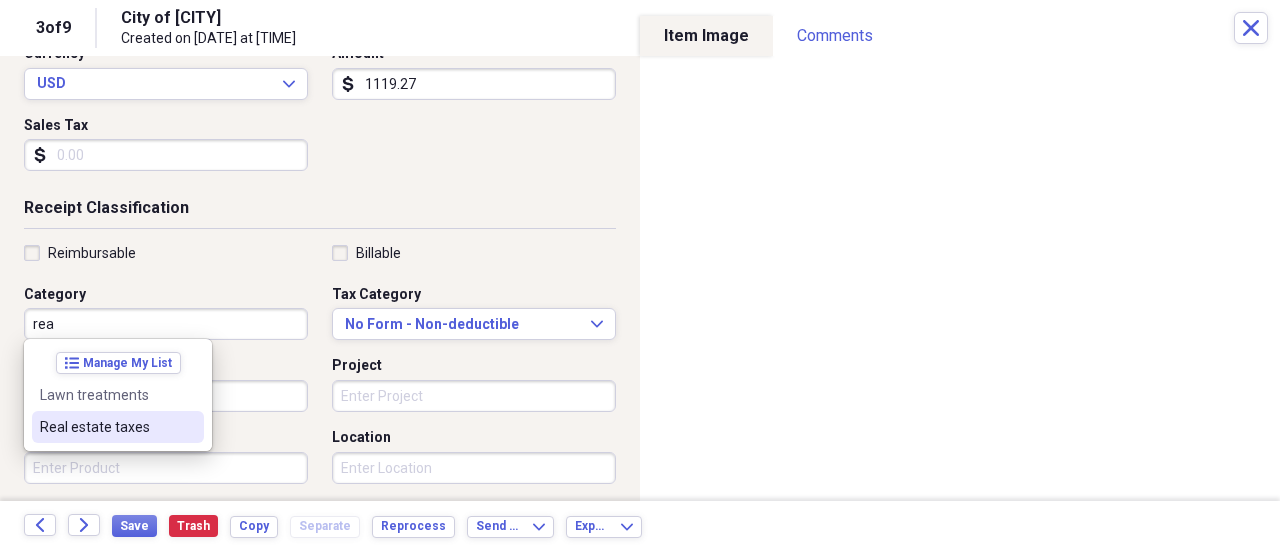 click on "Real estate taxes" at bounding box center [106, 427] 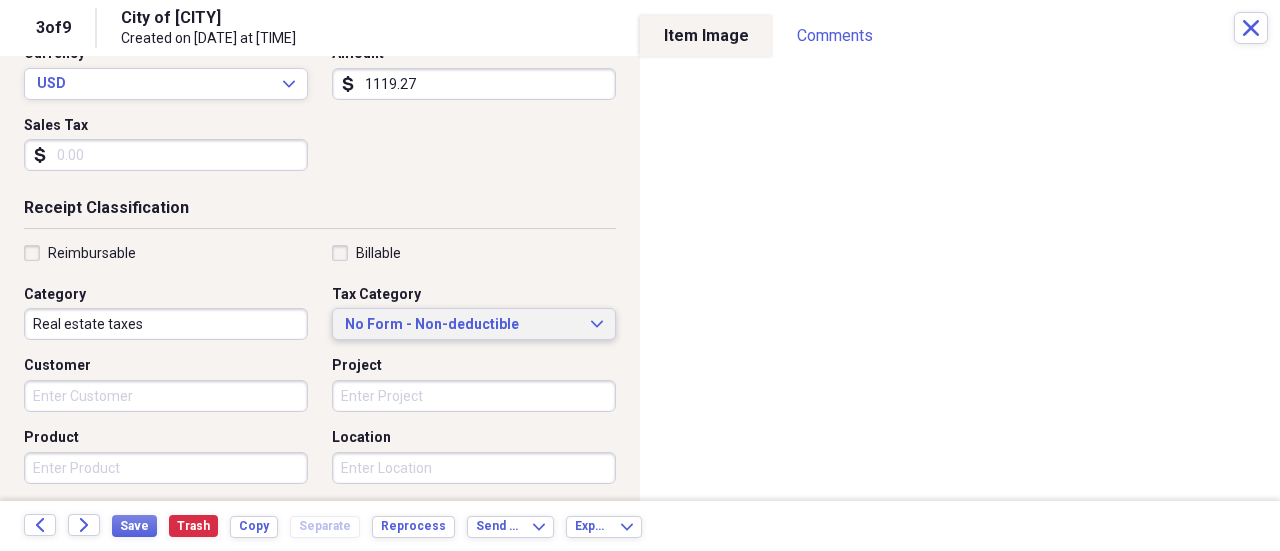 click on "No Form - Non-deductible" at bounding box center (462, 325) 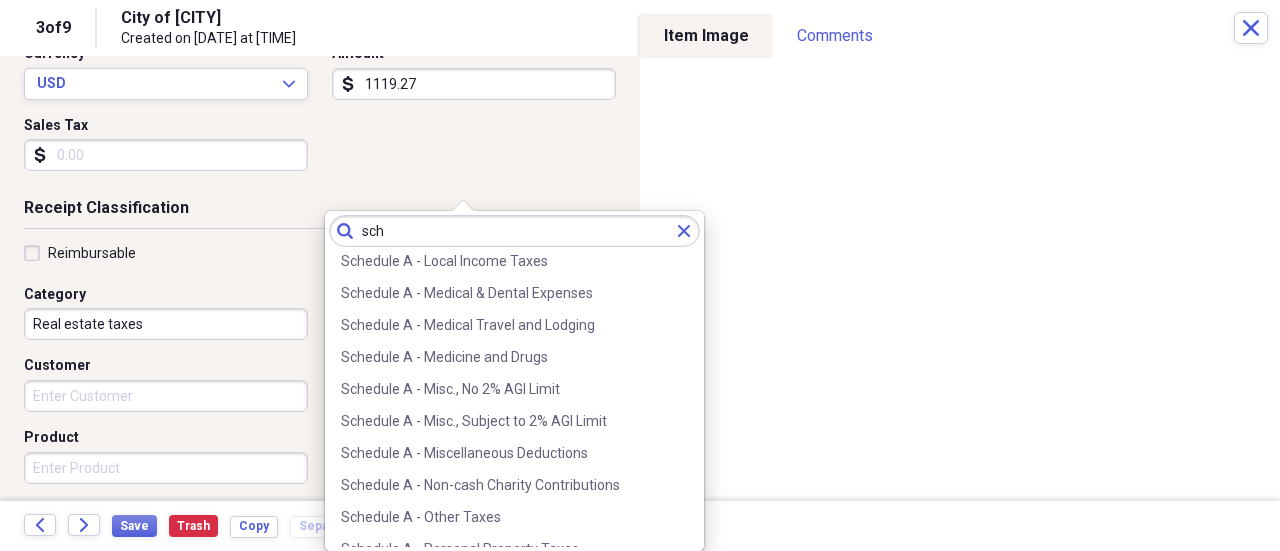 scroll, scrollTop: 544, scrollLeft: 0, axis: vertical 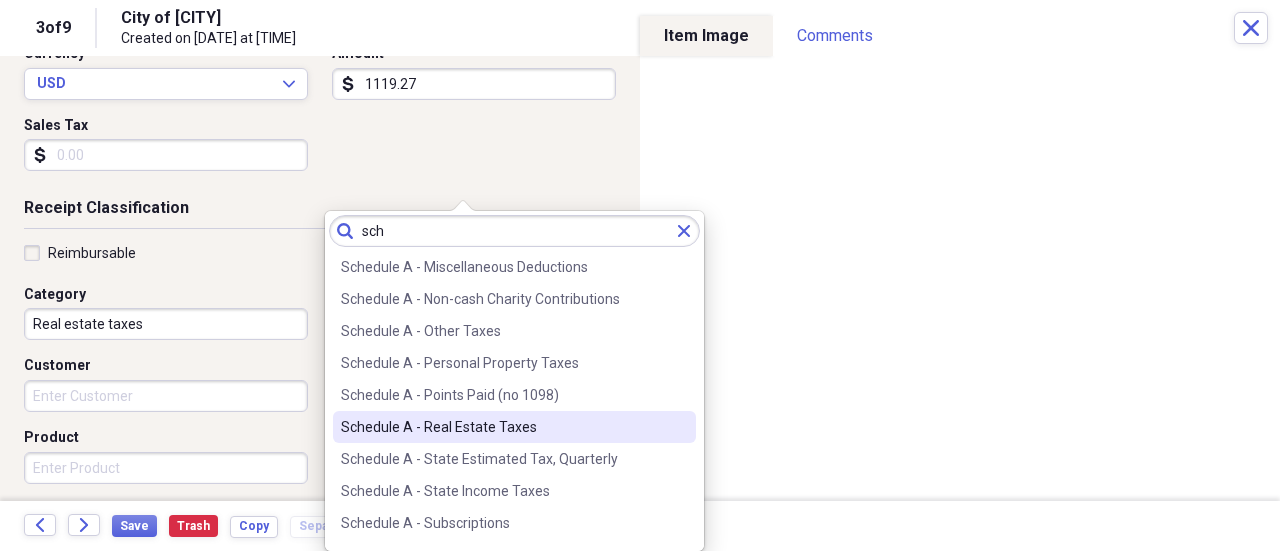 type on "sch" 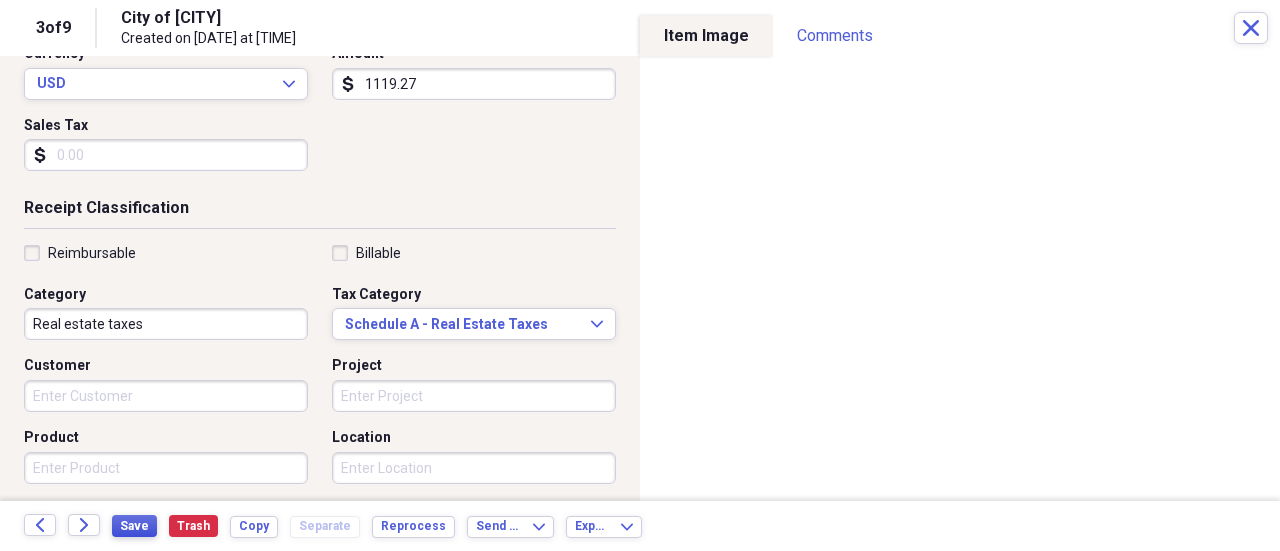 click on "Save" at bounding box center (134, 526) 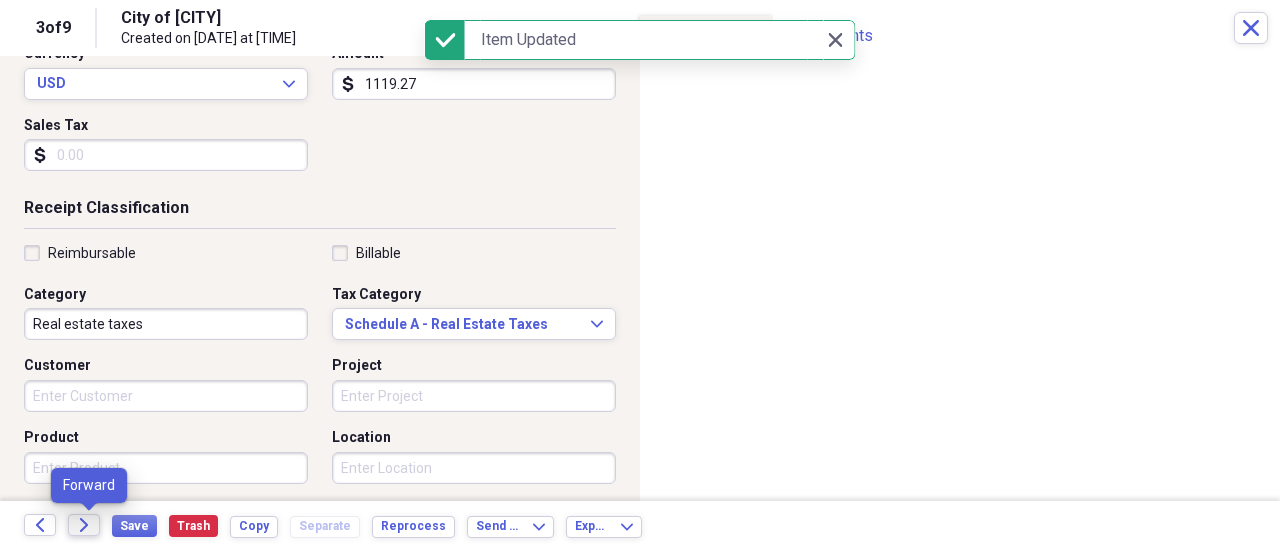 click 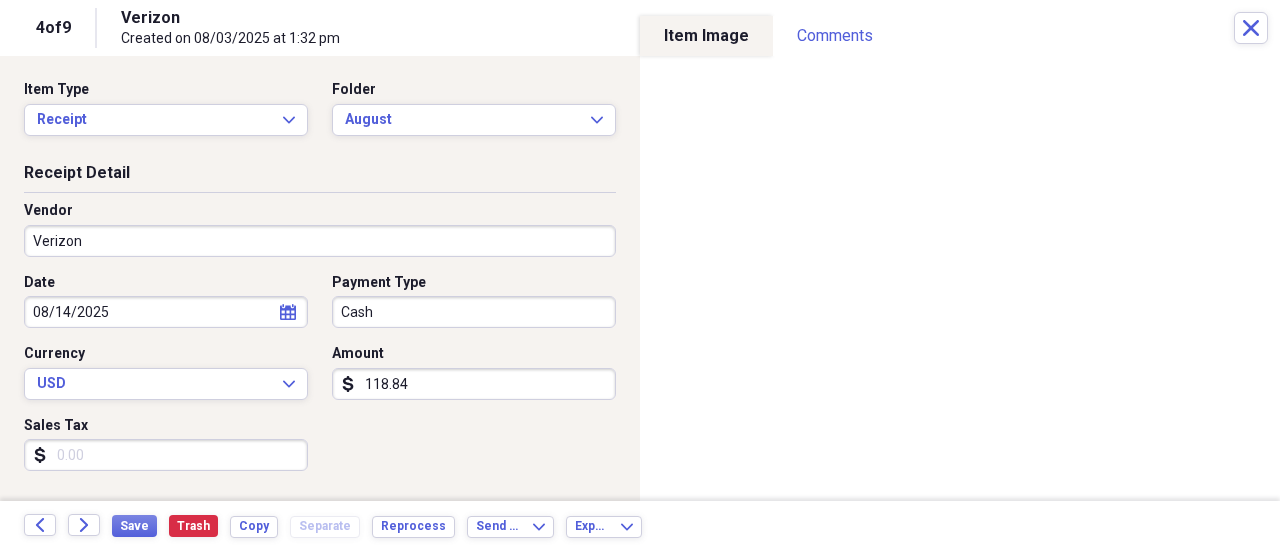 click on "Organize My Files 5 Collapse Unfiled Needs Review 5 Unfiled All Files Unfiled Unfiled Unfiled Saved Reports Collapse My Cabinet [FIRST]'s Cabinet Add Folder Folder 2008 Jeep Grand Cherokee Add Folder Expand Folder 2013 Add Folder Expand Folder 2014 Add Folder Folder 2016 Add Folder Expand Folder 2018 Add Folder Expand Folder 2019 Add Folder Expand Folder 2020 Add Folder Expand Folder 2021 Add Folder Expand Folder 2022 Add Folder Expand Folder 2023 Add Folder Expand Folder 2024 Add Folder Collapse Open Folder 2025 Add Folder Folder April Add Folder Folder August Add Folder Folder February Add Folder Folder January Add Folder Folder July Add Folder Folder June Add Folder Folder March Add Folder Folder May Add Folder Folder ADT Add Folder Folder Advia Credit Union Add Folder Folder Allstate Auto Insurance Add Folder Folder Allstate Boat Add Folder Folder Allstate Home Insurance Add Folder Folder Allstate-Roadside Add Folder Folder Basement Remodel Add Folder Expand Folder Bronson Healthcare Midwest Group Folder 25" at bounding box center [640, 275] 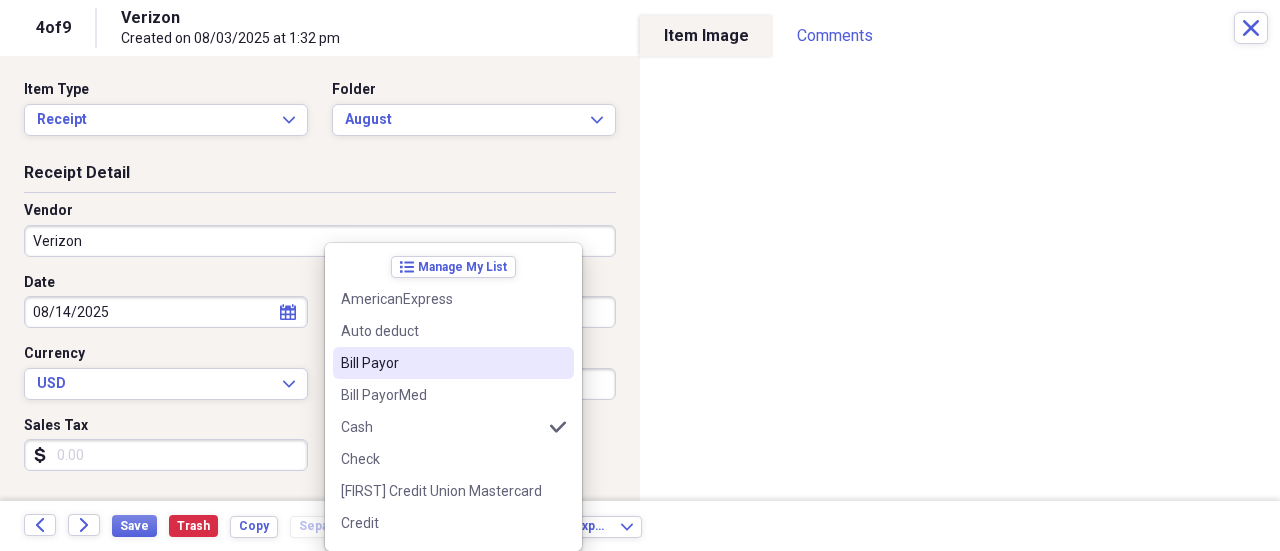 click on "Bill Payor" at bounding box center (441, 363) 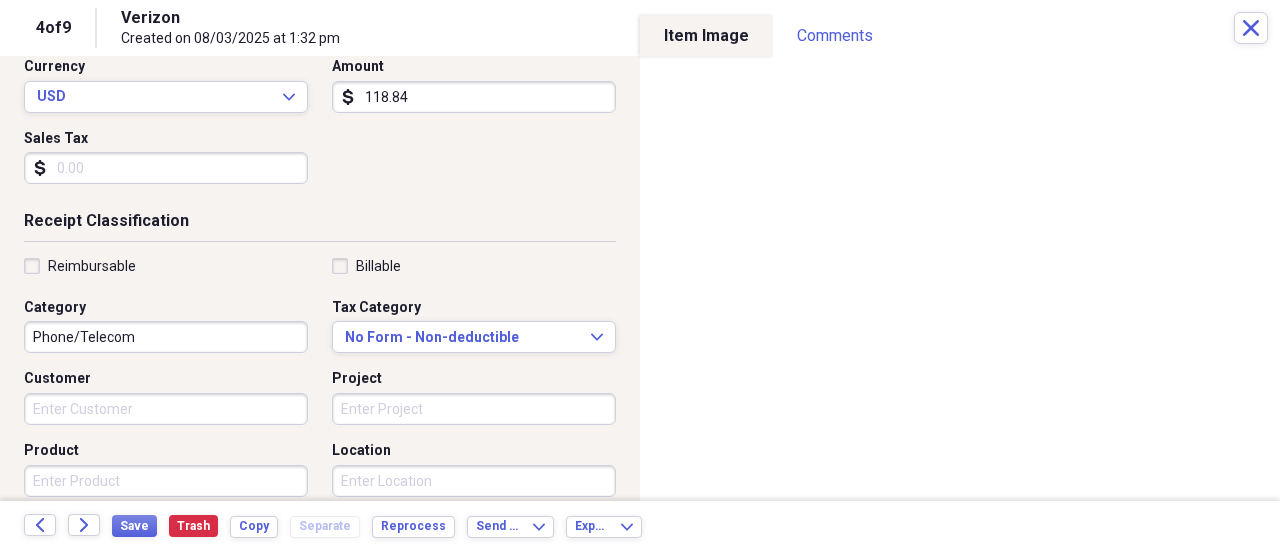 scroll, scrollTop: 297, scrollLeft: 0, axis: vertical 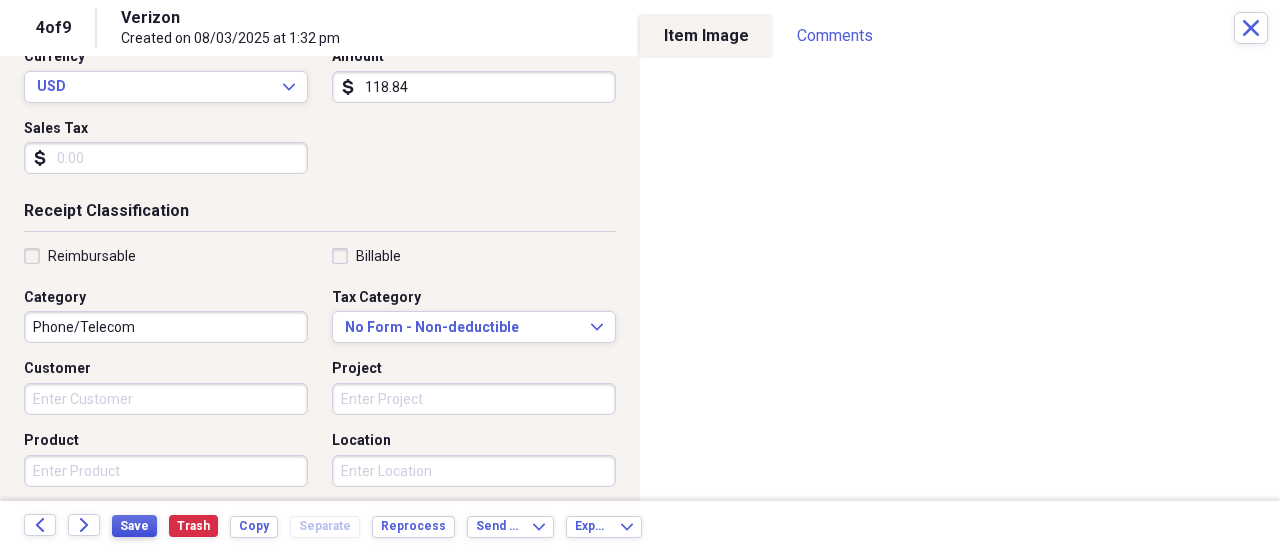 click on "Save" at bounding box center (134, 526) 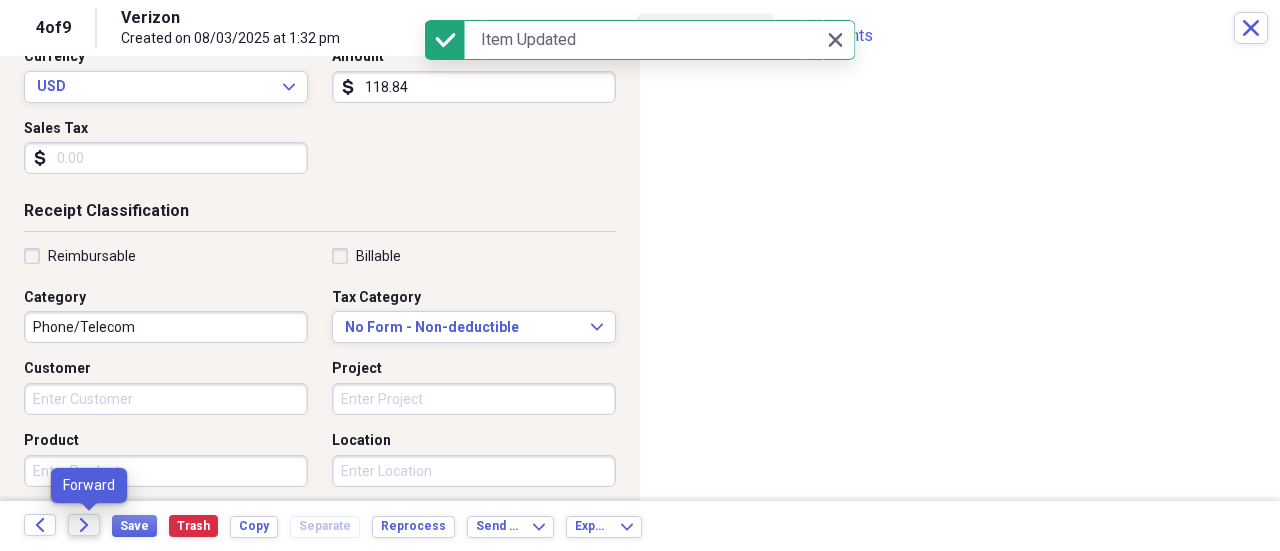 click 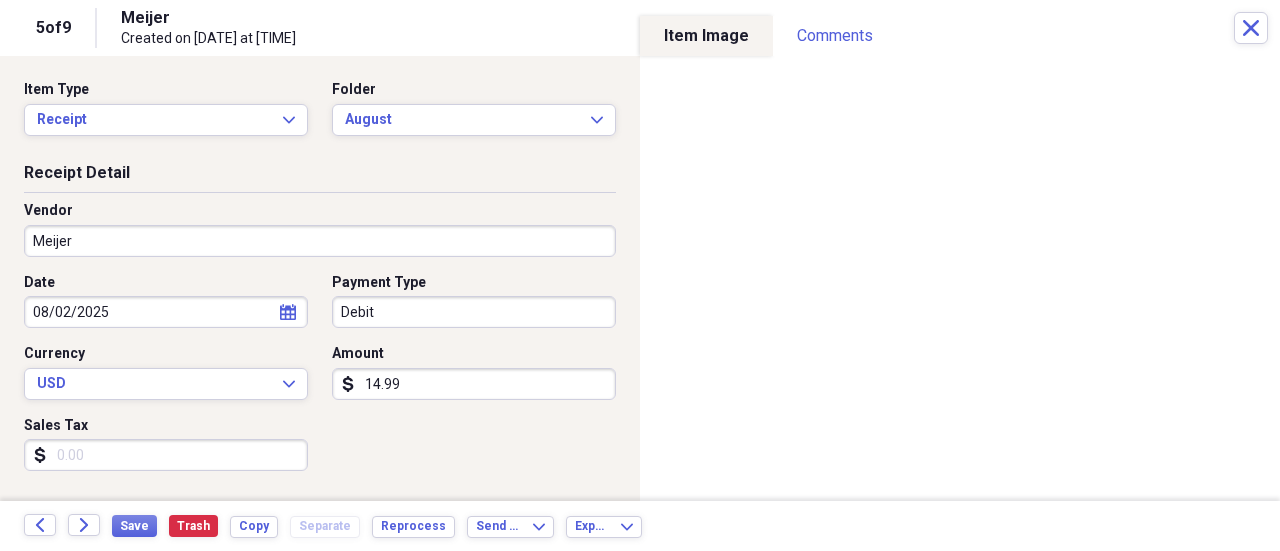 click on "14.99" at bounding box center (474, 384) 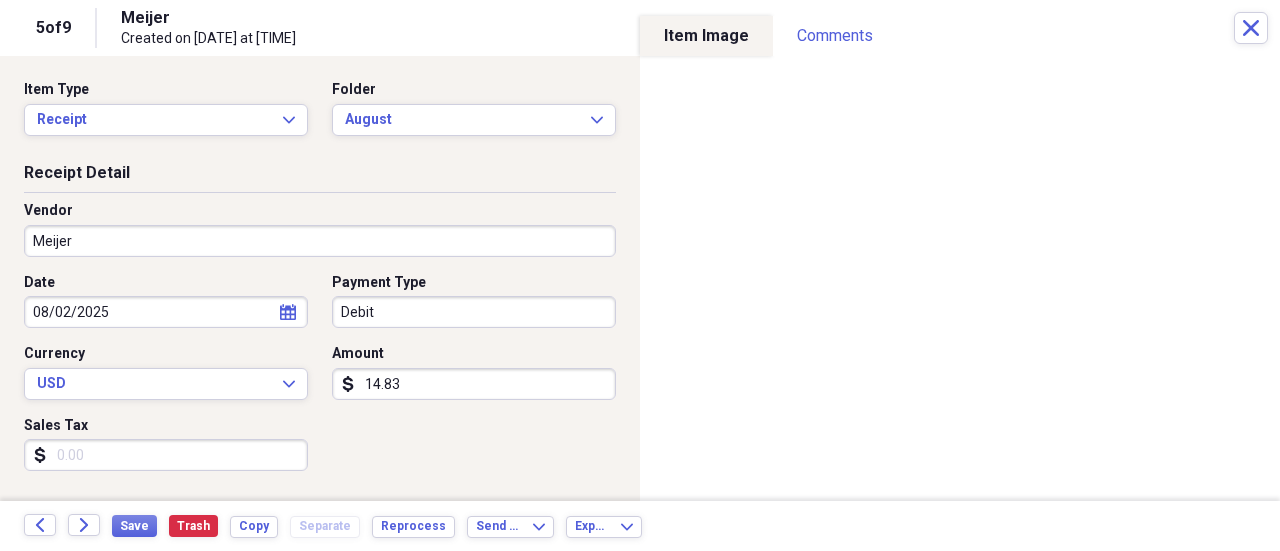 type on "14.83" 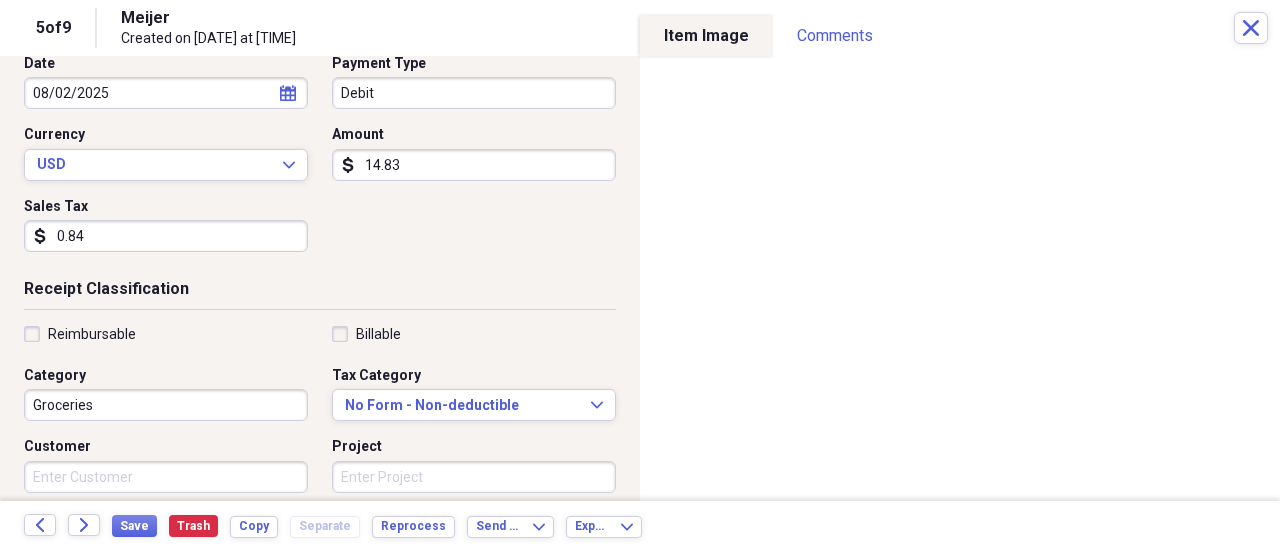 scroll, scrollTop: 222, scrollLeft: 0, axis: vertical 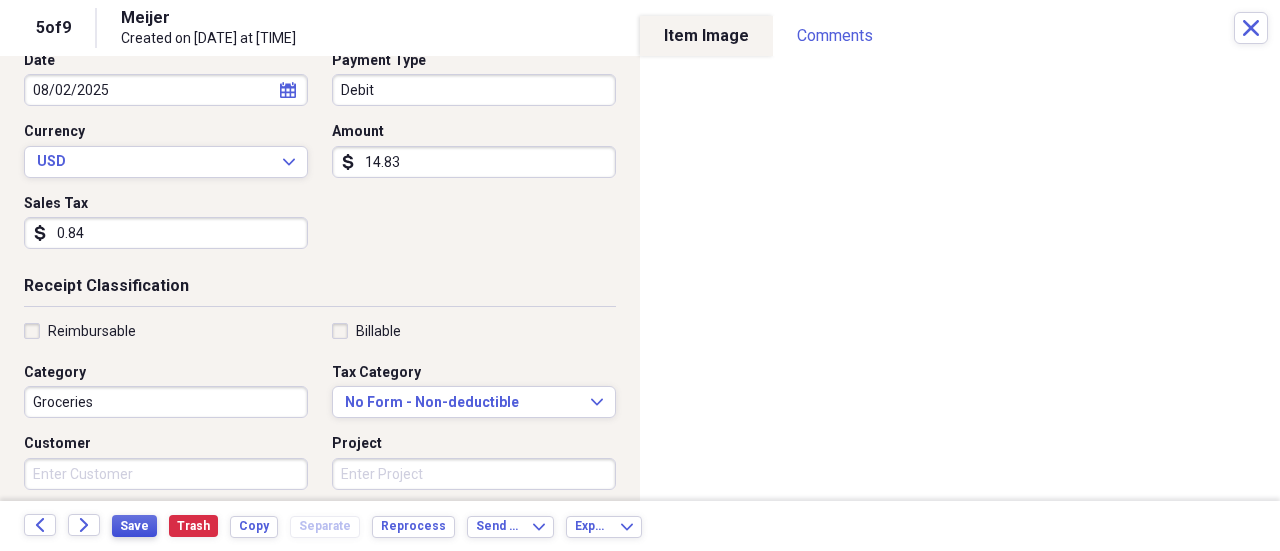 type on "0.84" 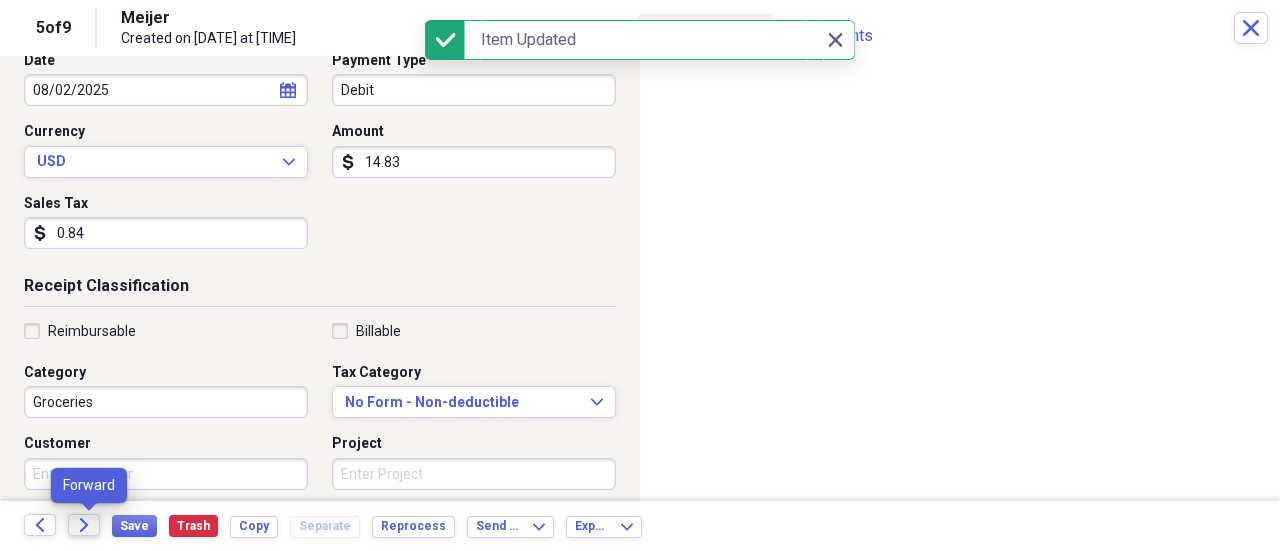 click on "Forward" 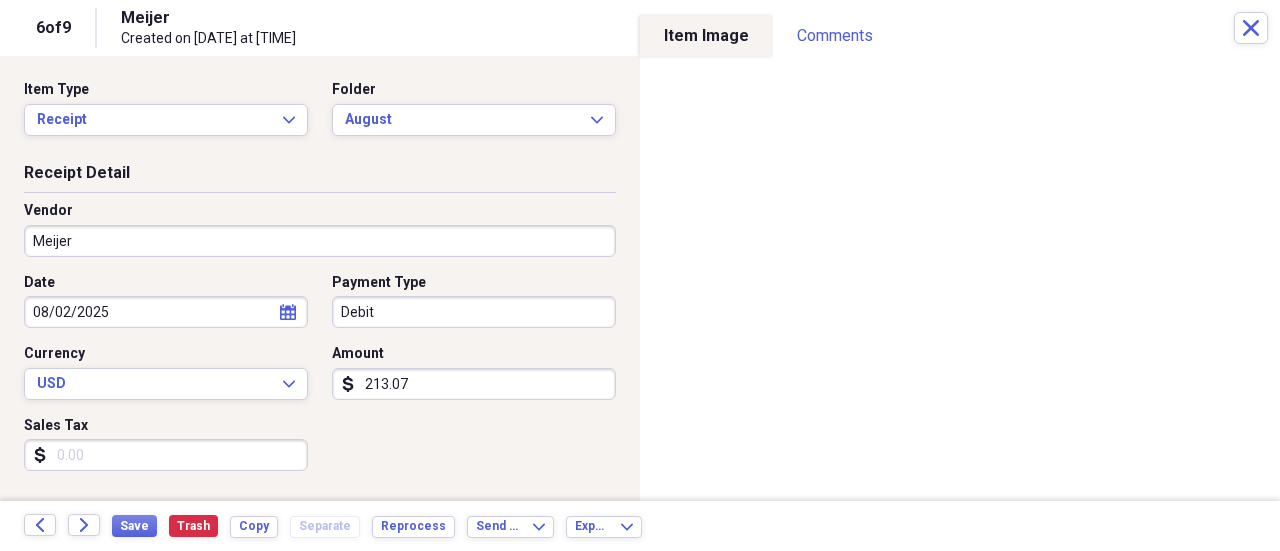 click on "Sales Tax" at bounding box center (166, 455) 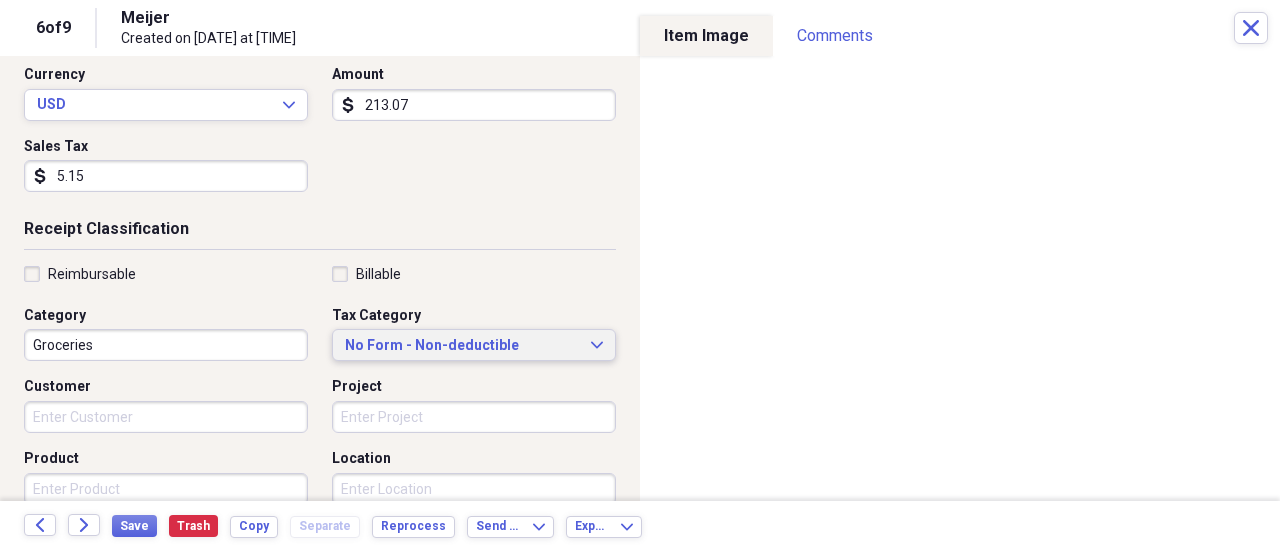 scroll, scrollTop: 280, scrollLeft: 0, axis: vertical 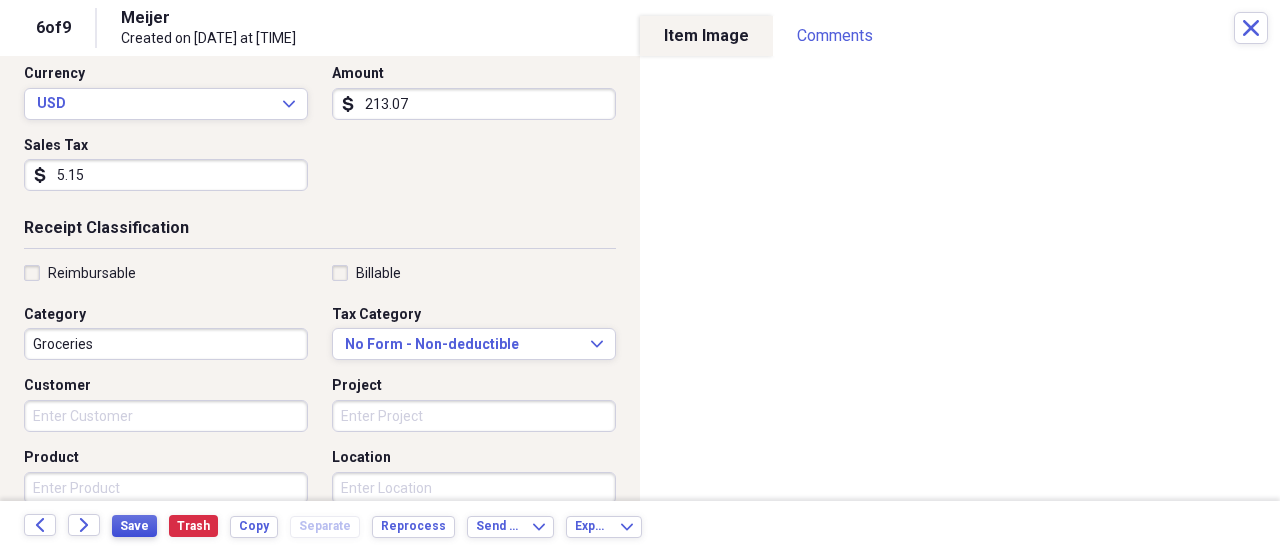 type on "5.15" 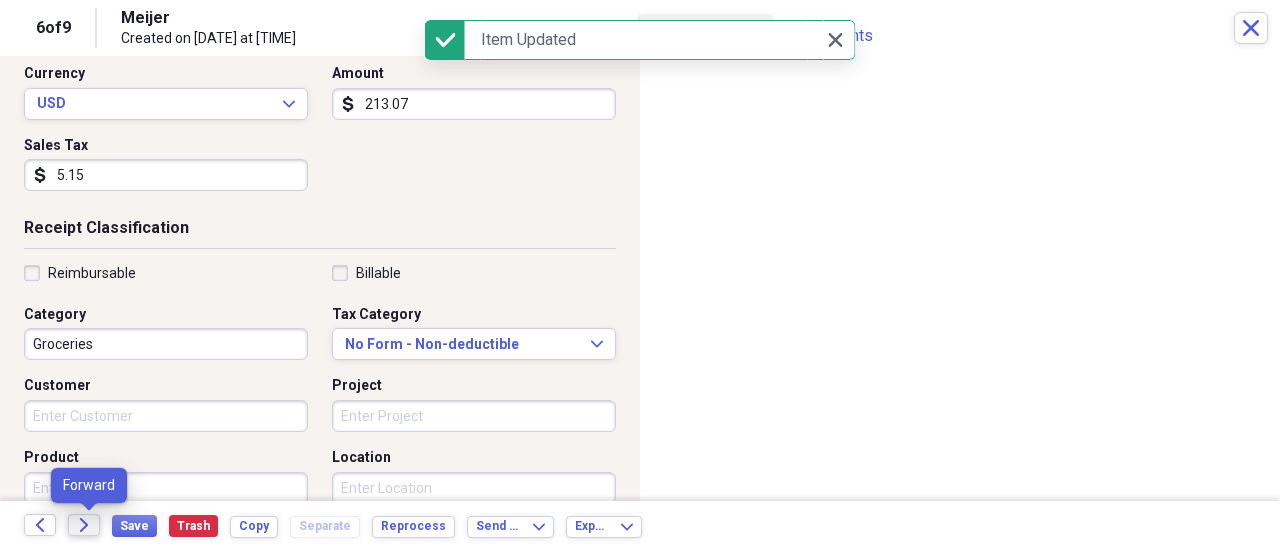 click on "Forward" 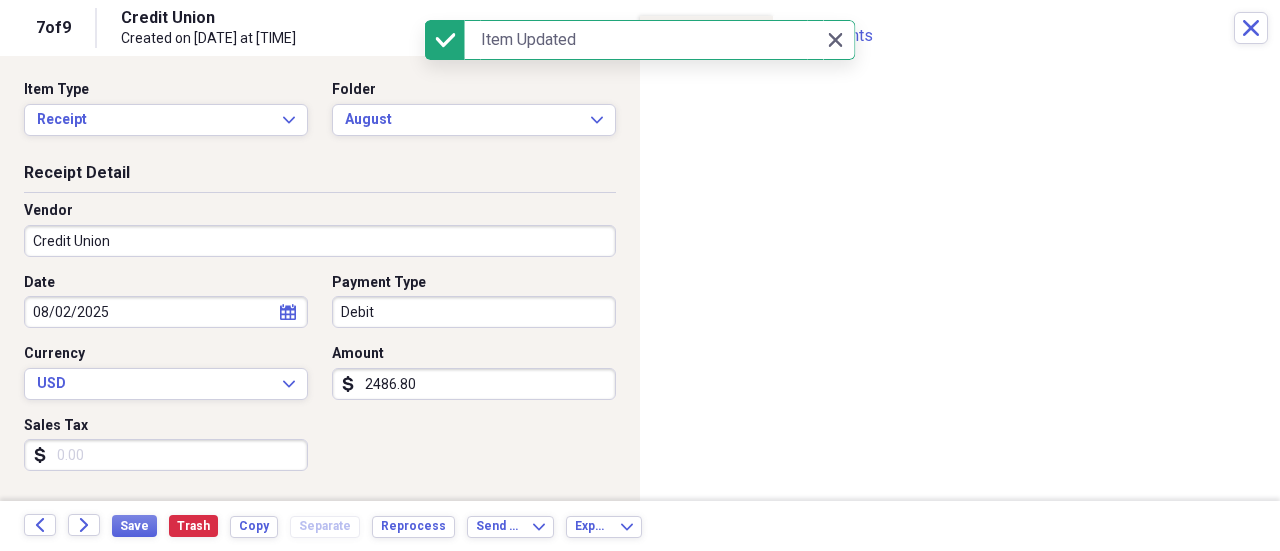 click on "Credit Union" at bounding box center (320, 241) 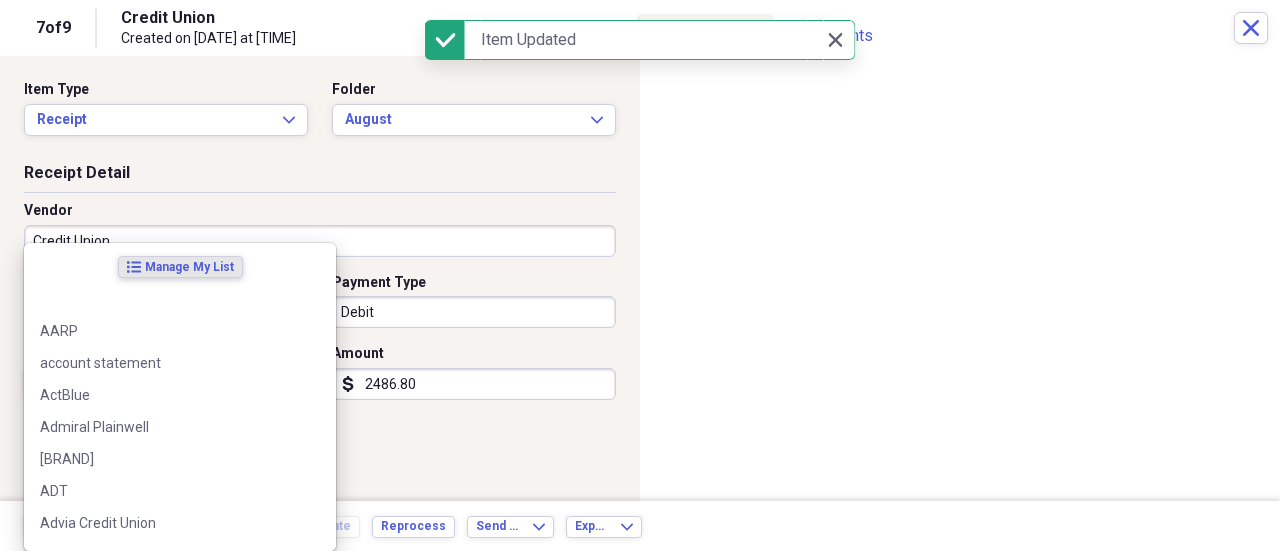 click on "Credit Union" at bounding box center [320, 241] 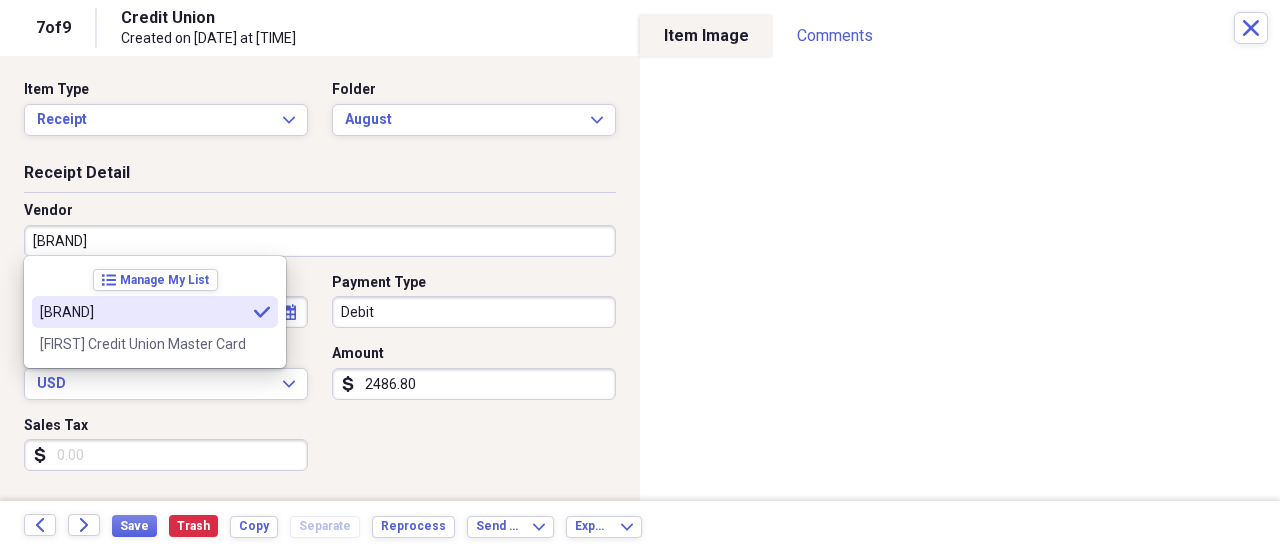 type on "[BRAND]" 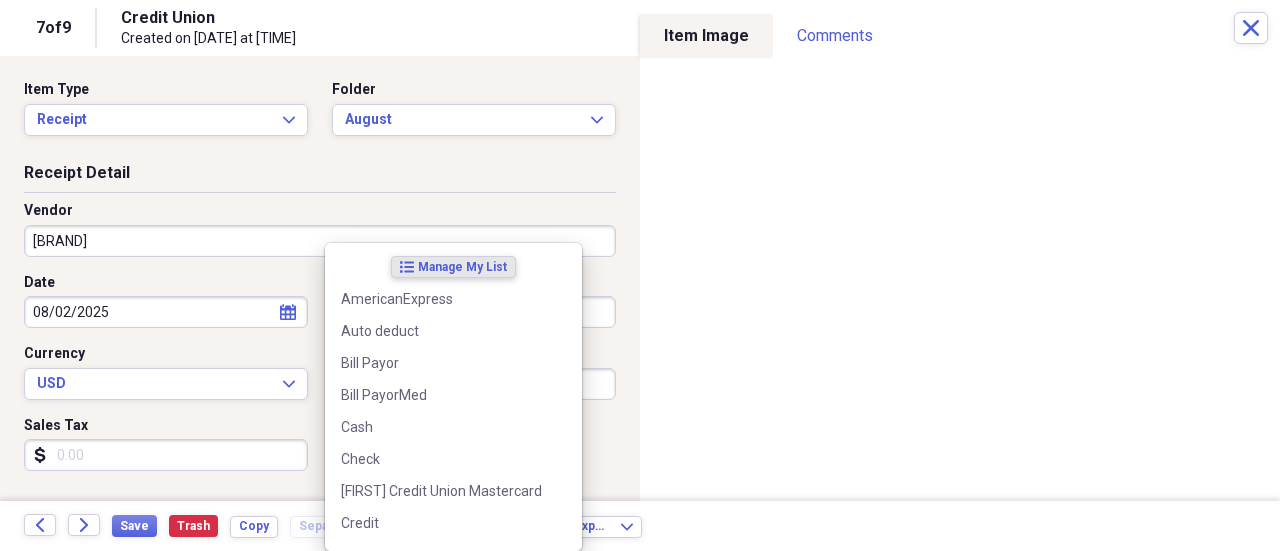 click on "Organize My Files 2 Collapse Unfiled Needs Review 2 Unfiled All Files Unfiled Unfiled Unfiled Saved Reports Collapse My Cabinet [FIRST]'s Cabinet Add Folder Folder 2008 Jeep Grand Cherokee Add Folder Expand Folder 2013 Add Folder Expand Folder 2014 Add Folder Folder 2016 Add Folder Expand Folder 2018 Add Folder Expand Folder 2019 Add Folder Expand Folder 2020 Add Folder Expand Folder 2021 Add Folder Expand Folder 2022 Add Folder Expand Folder 2023 Add Folder Expand Folder 2024 Add Folder Collapse Open Folder 2025 Add Folder Folder April Add Folder Folder August Add Folder Folder February Add Folder Folder January Add Folder Folder July Add Folder Folder June Add Folder Folder March Add Folder Folder May Add Folder Folder ADT Add Folder Folder Advia Credit Union Add Folder Folder Allstate Auto Insurance Add Folder Folder Allstate Boat Add Folder Folder Allstate Home Insurance Add Folder Folder Allstate-Roadside Add Folder Folder Basement Remodel Add Folder Expand Folder Bronson Healthcare Midwest Group Folder 25" at bounding box center [640, 275] 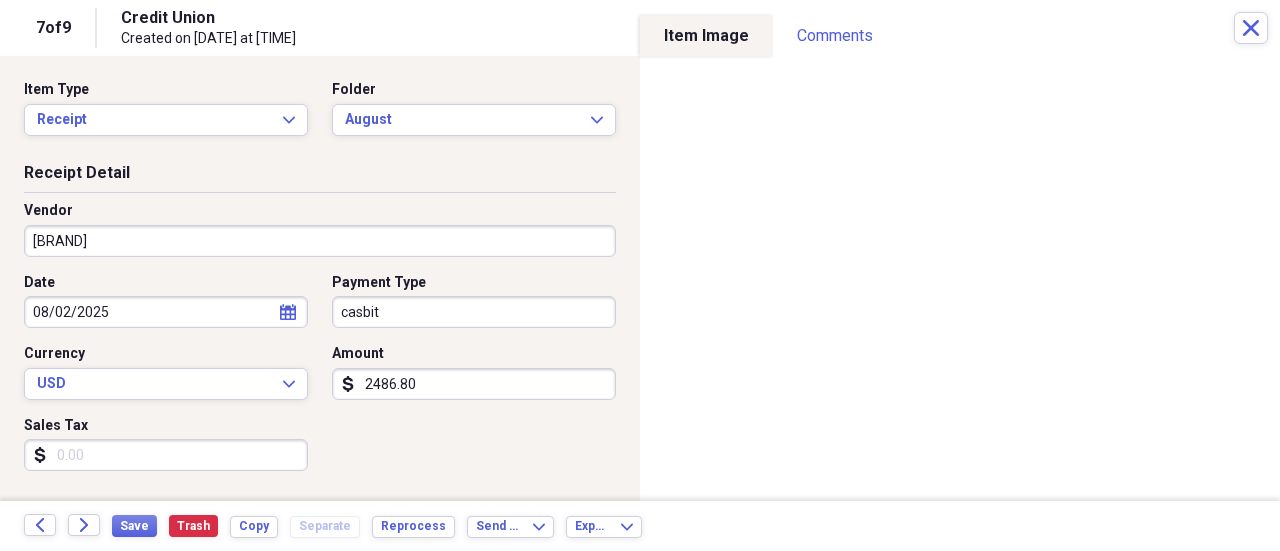 click on "casbit" at bounding box center (474, 312) 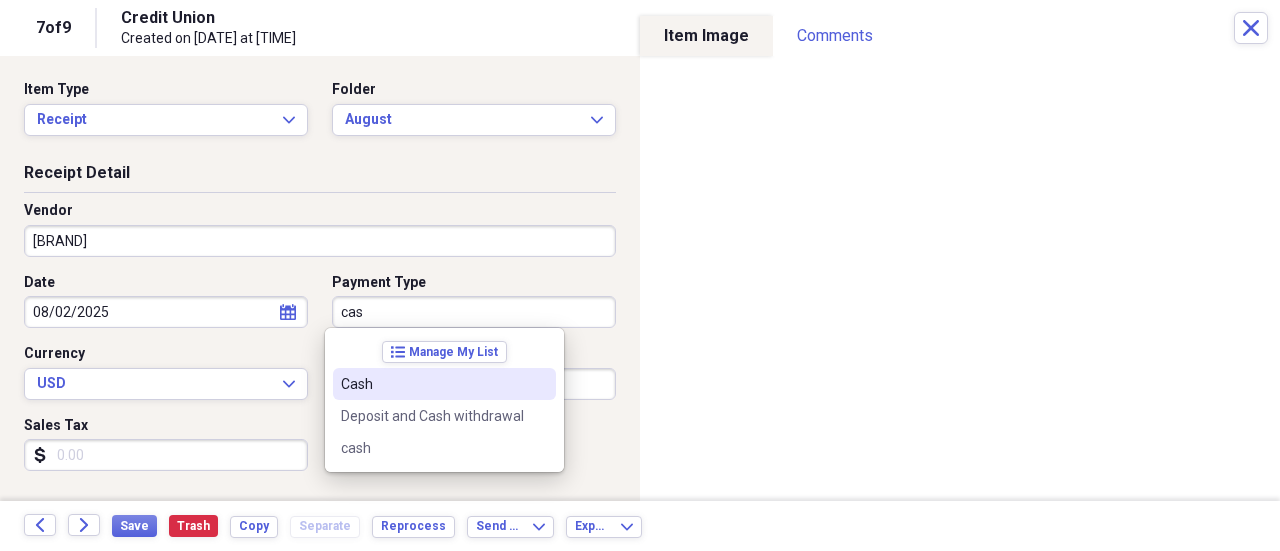 click on "Cash" at bounding box center (432, 384) 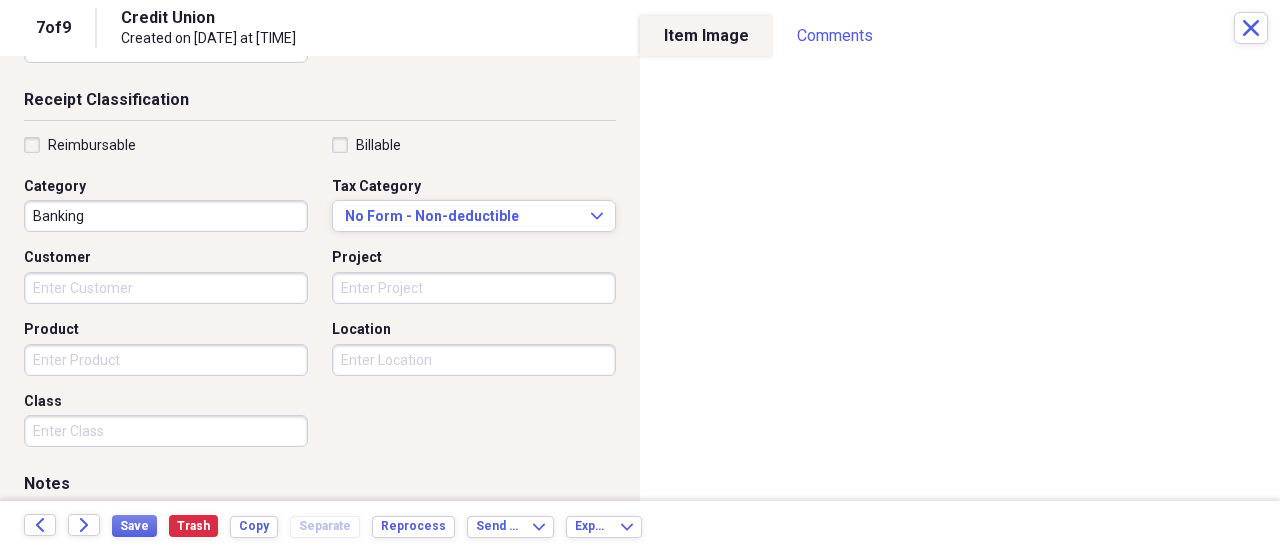 scroll, scrollTop: 484, scrollLeft: 0, axis: vertical 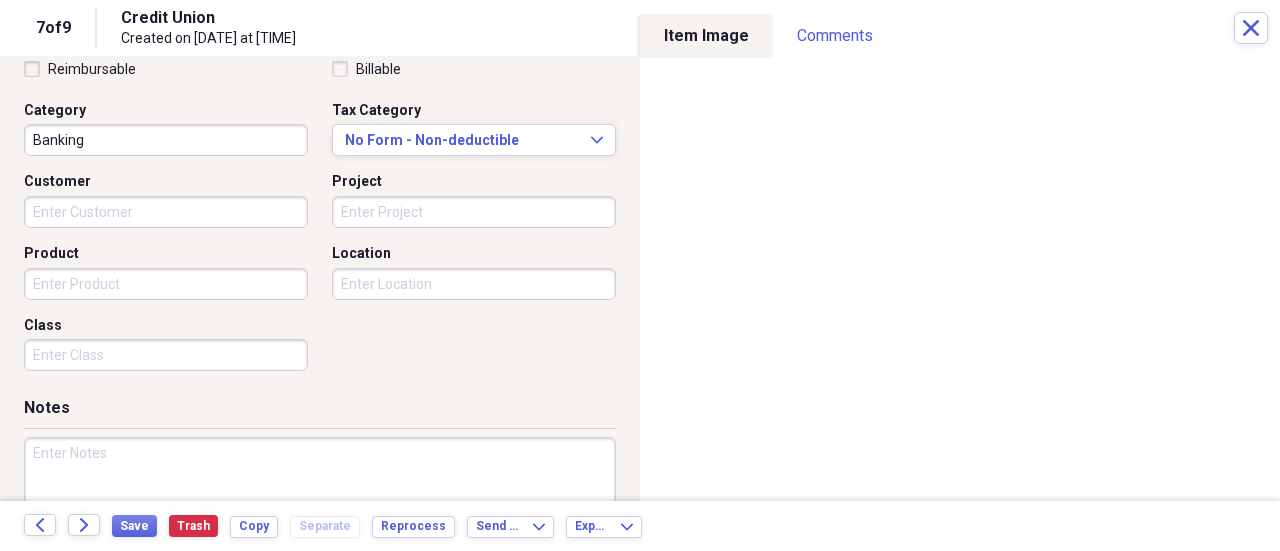 type on "100.00" 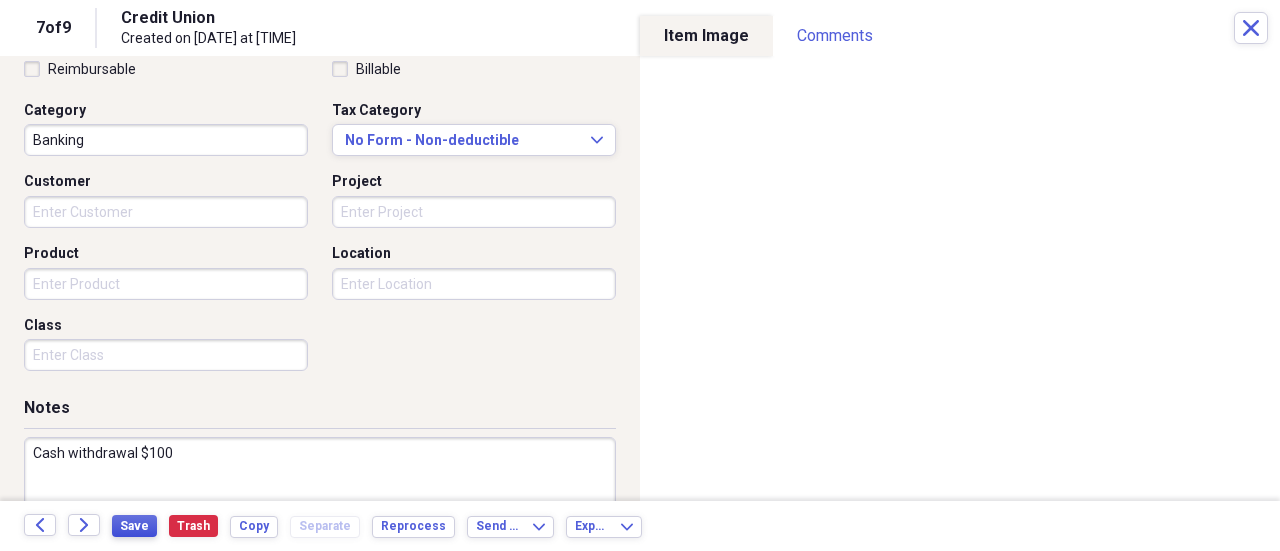 type on "Cash withdrawal $100" 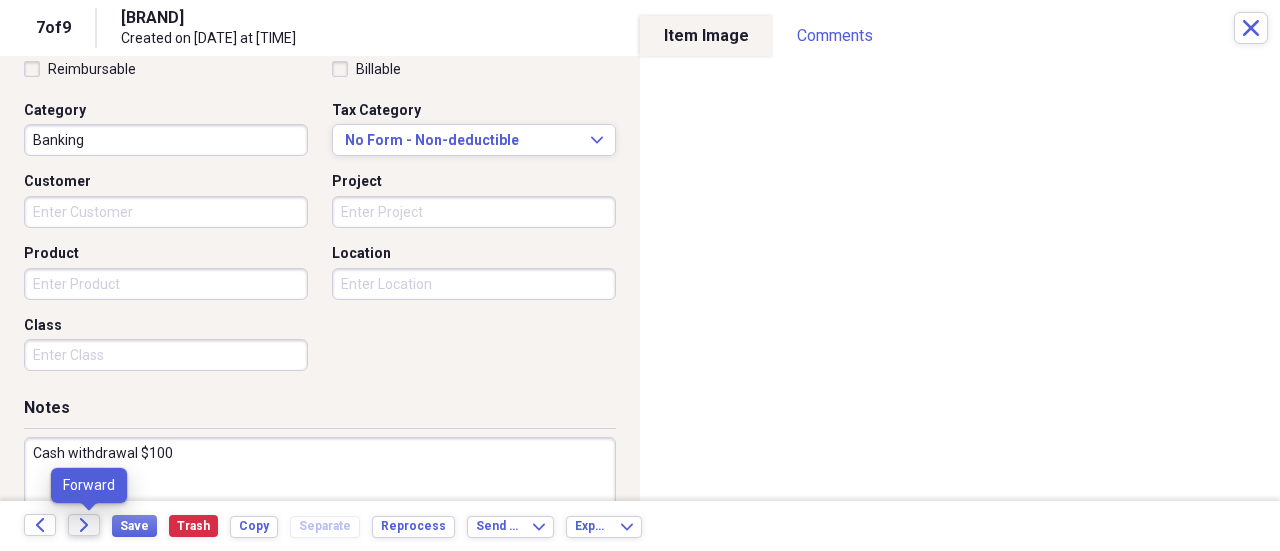 click on "Forward" 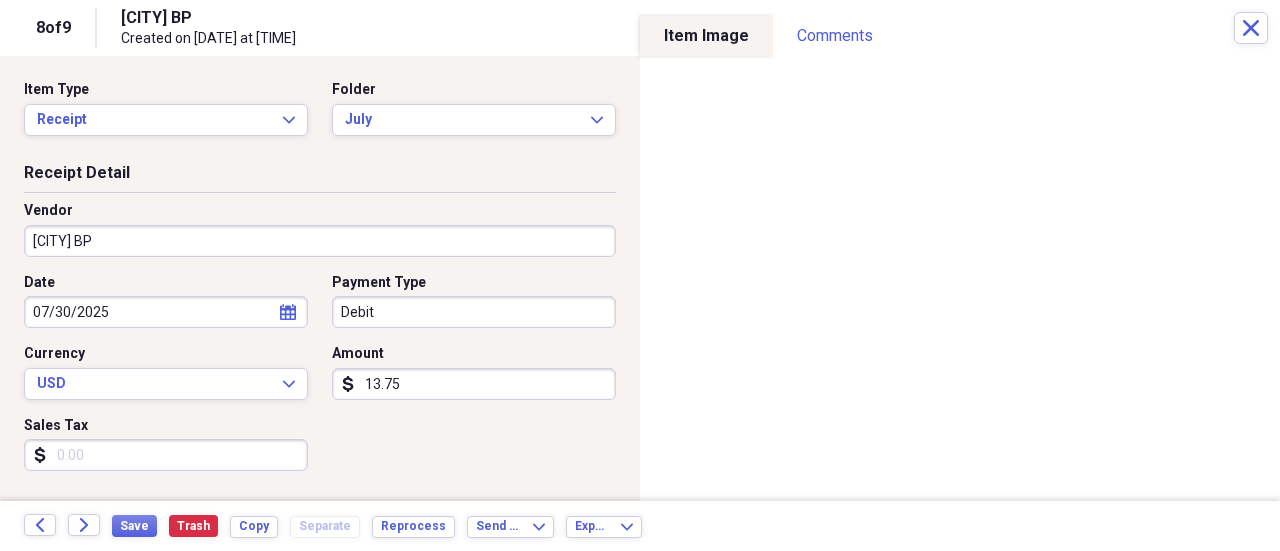 click on "Sales Tax" at bounding box center (166, 455) 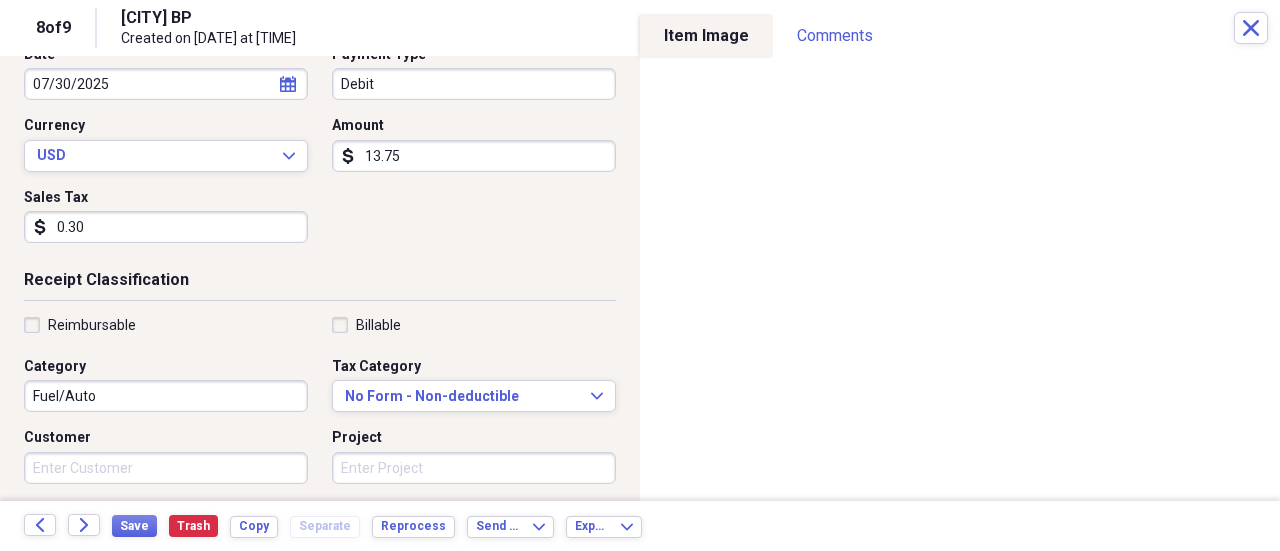 scroll, scrollTop: 260, scrollLeft: 0, axis: vertical 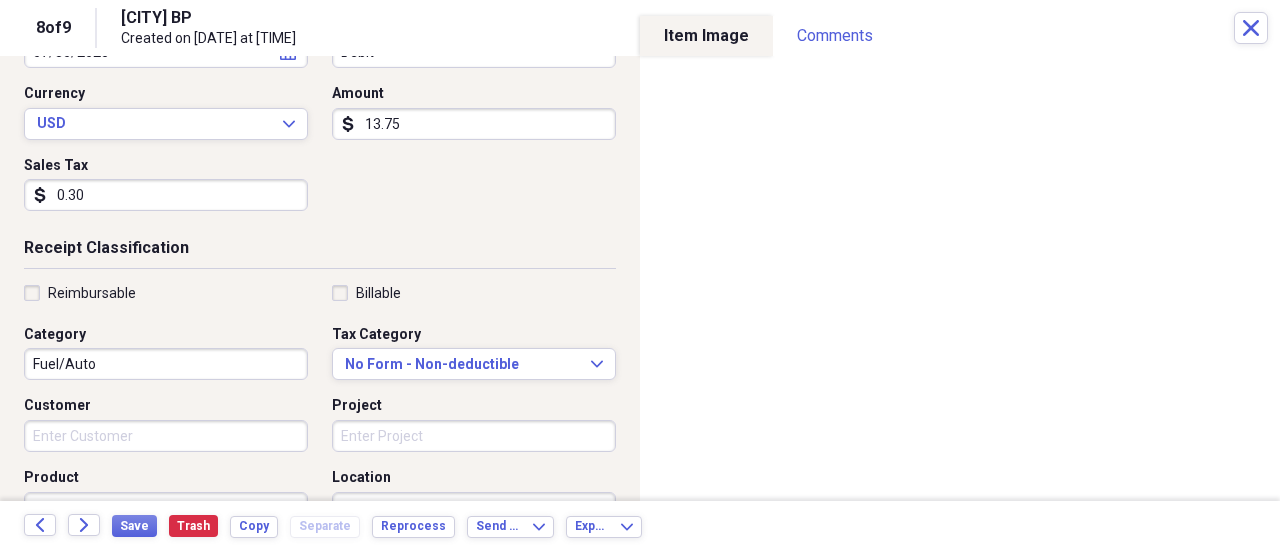 type on "0.30" 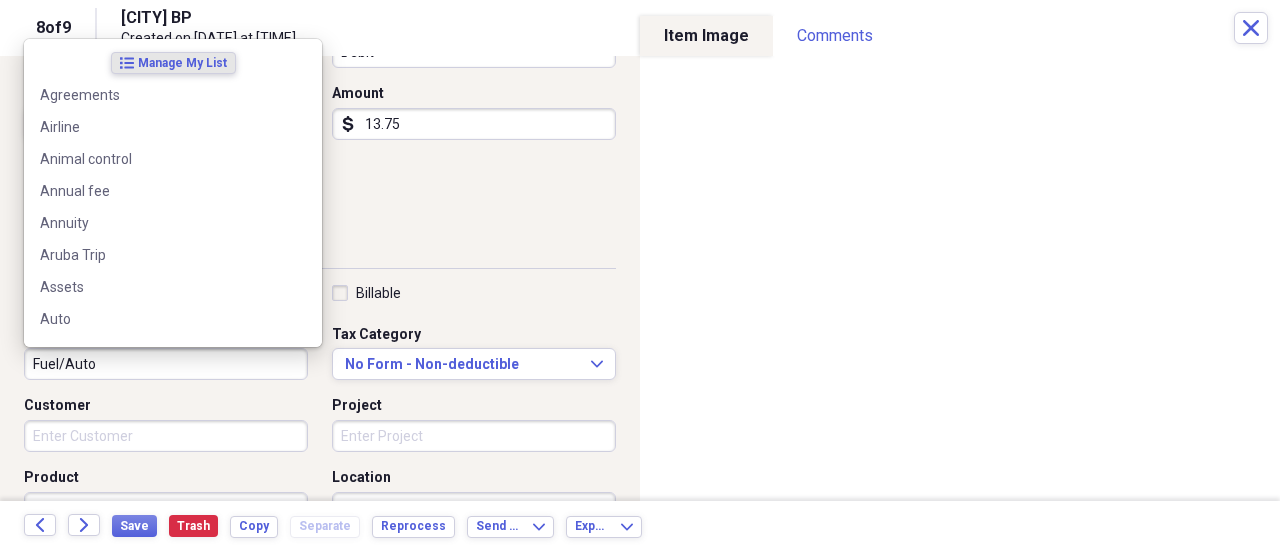 click on "Fuel/Auto" at bounding box center (166, 364) 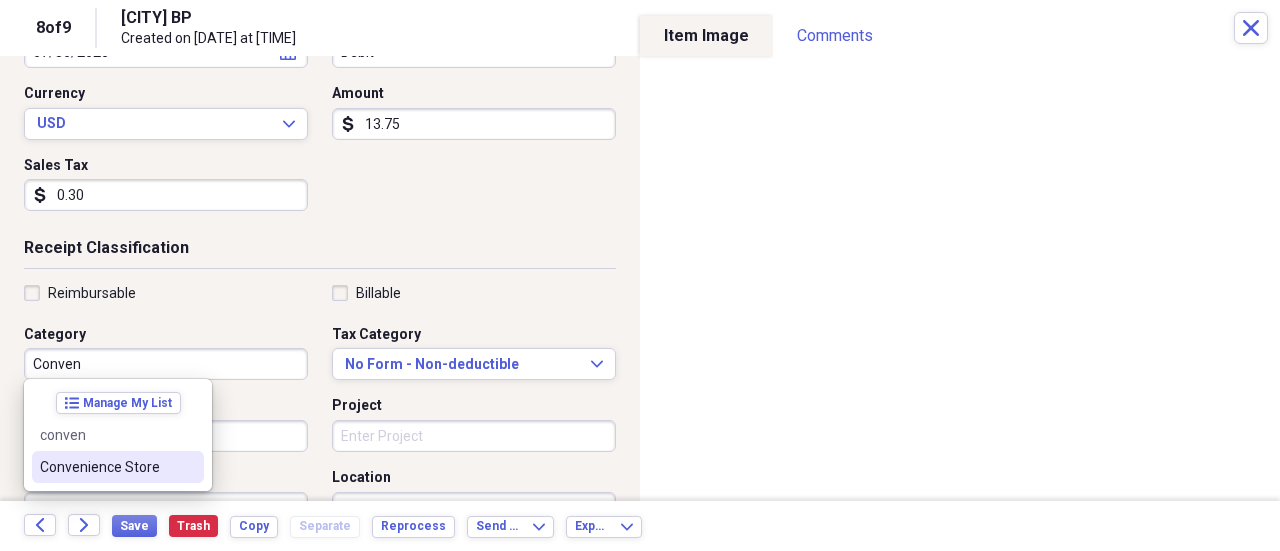 click on "Convenience Store" at bounding box center (106, 467) 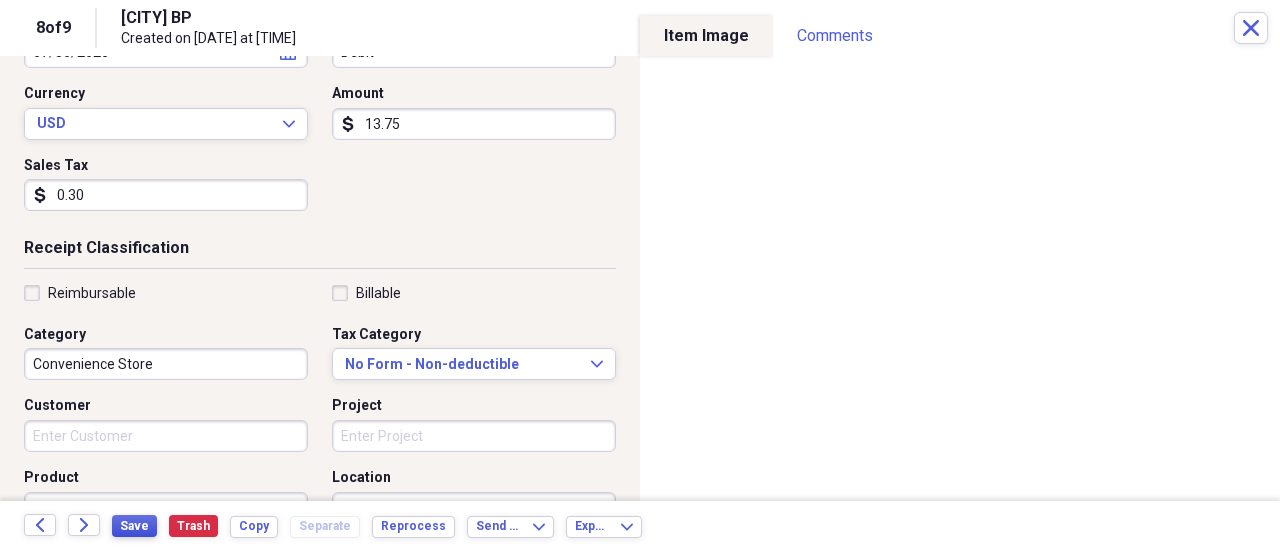 click on "Save" at bounding box center [134, 526] 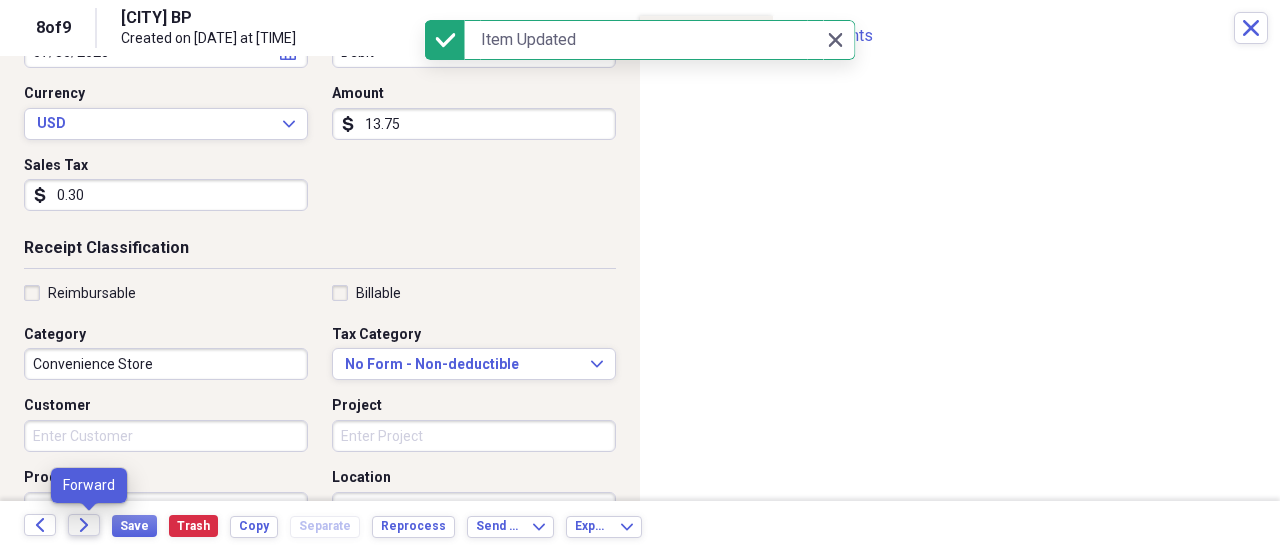 click 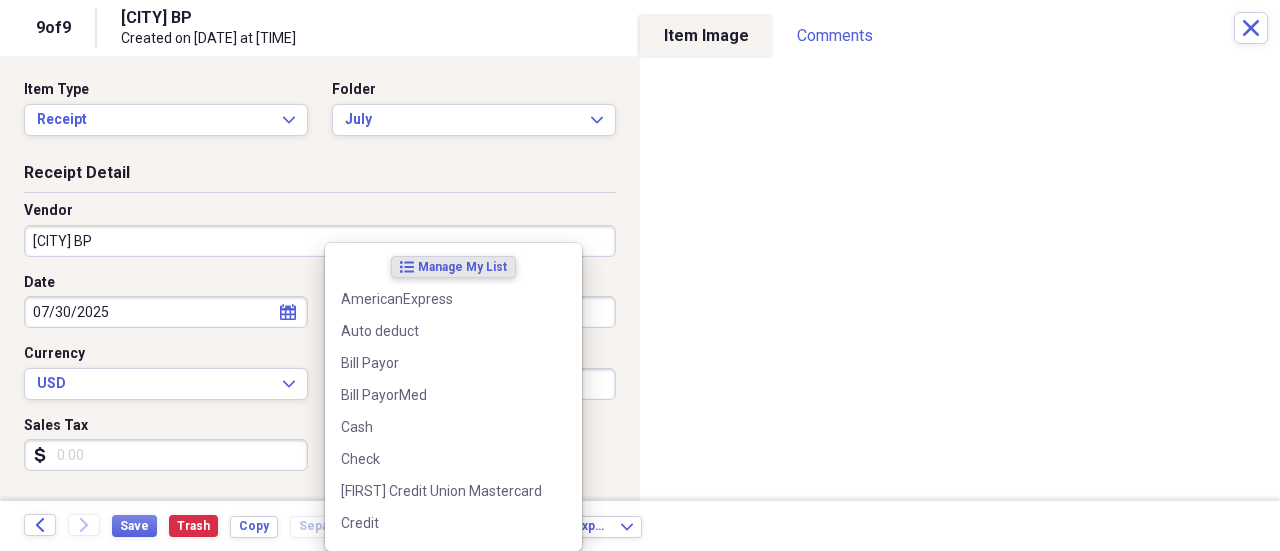 drag, startPoint x: 366, startPoint y: 315, endPoint x: 476, endPoint y: 295, distance: 111.8034 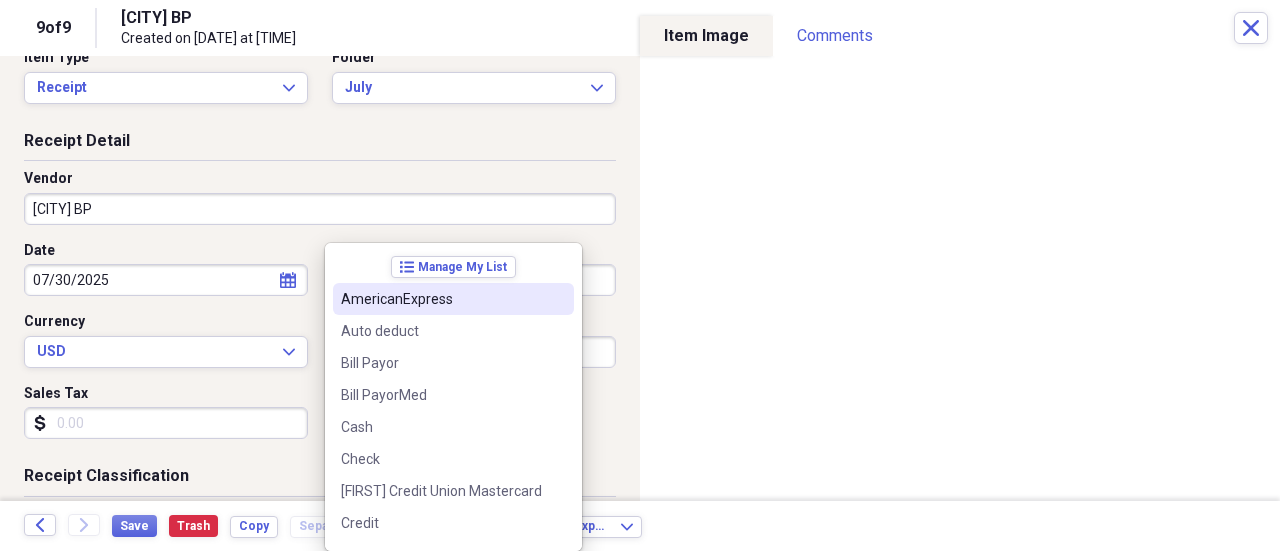 scroll, scrollTop: 36, scrollLeft: 0, axis: vertical 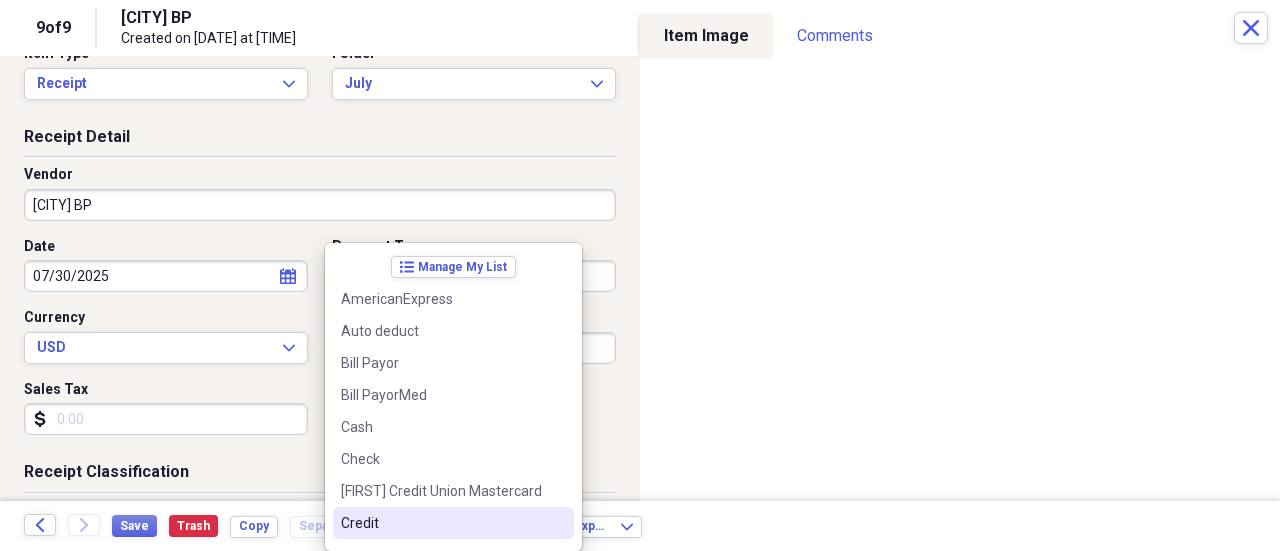click on "Credit" at bounding box center [441, 523] 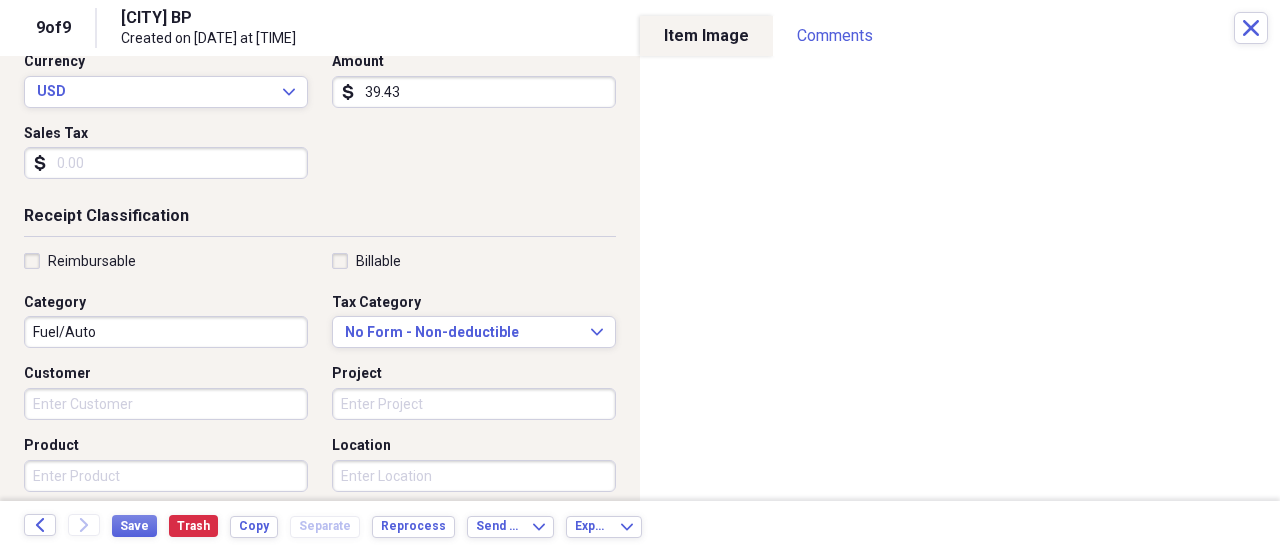scroll, scrollTop: 334, scrollLeft: 0, axis: vertical 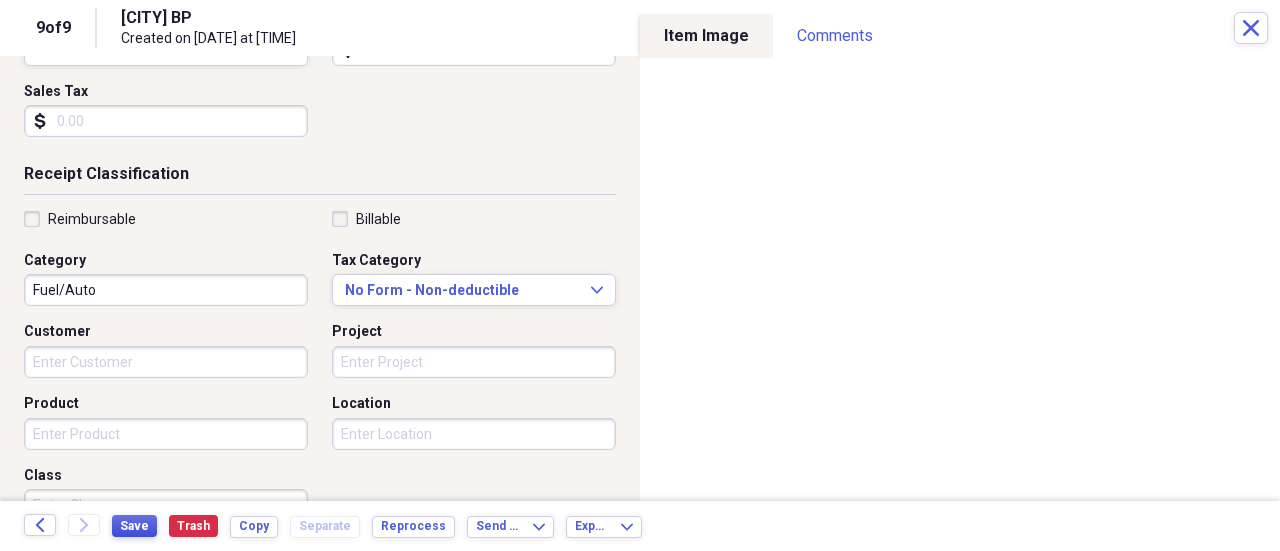 click on "Save" at bounding box center (134, 526) 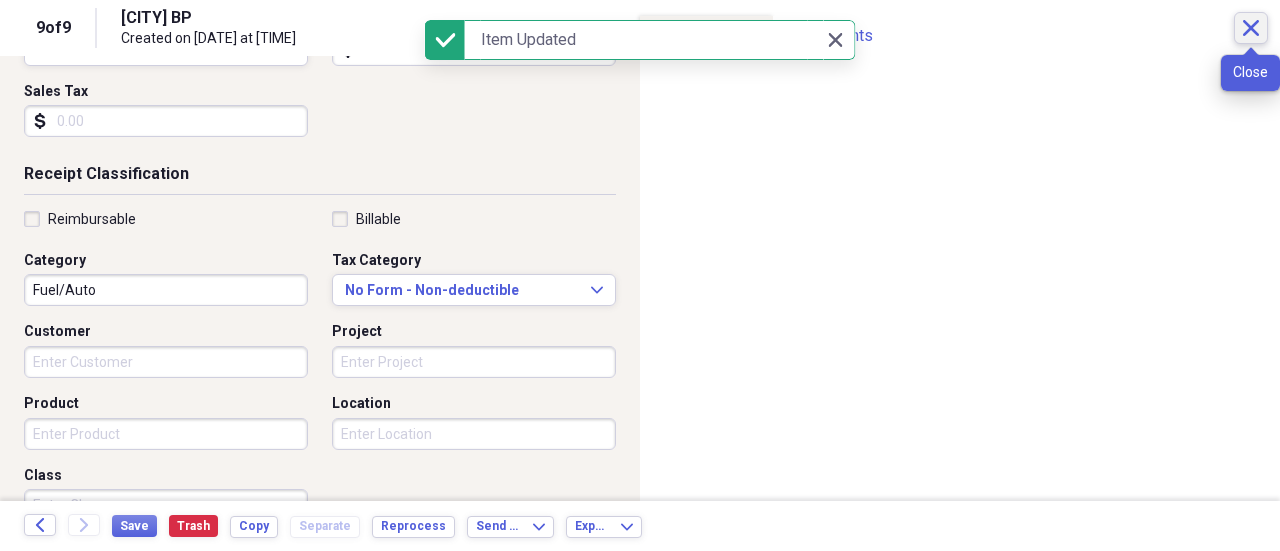 click on "Close" 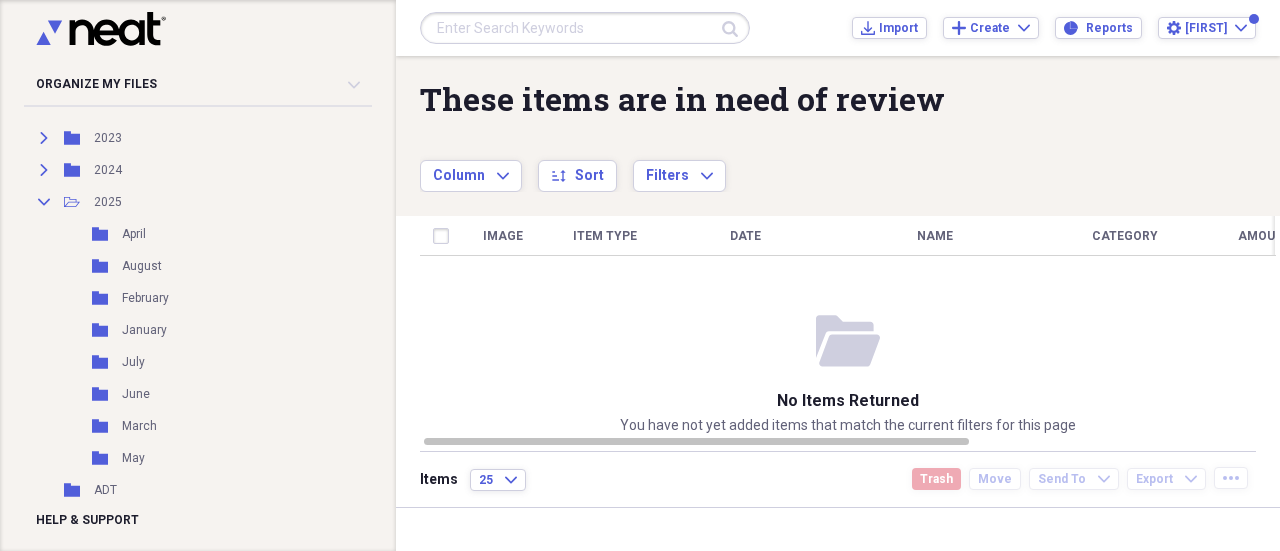 scroll, scrollTop: 450, scrollLeft: 0, axis: vertical 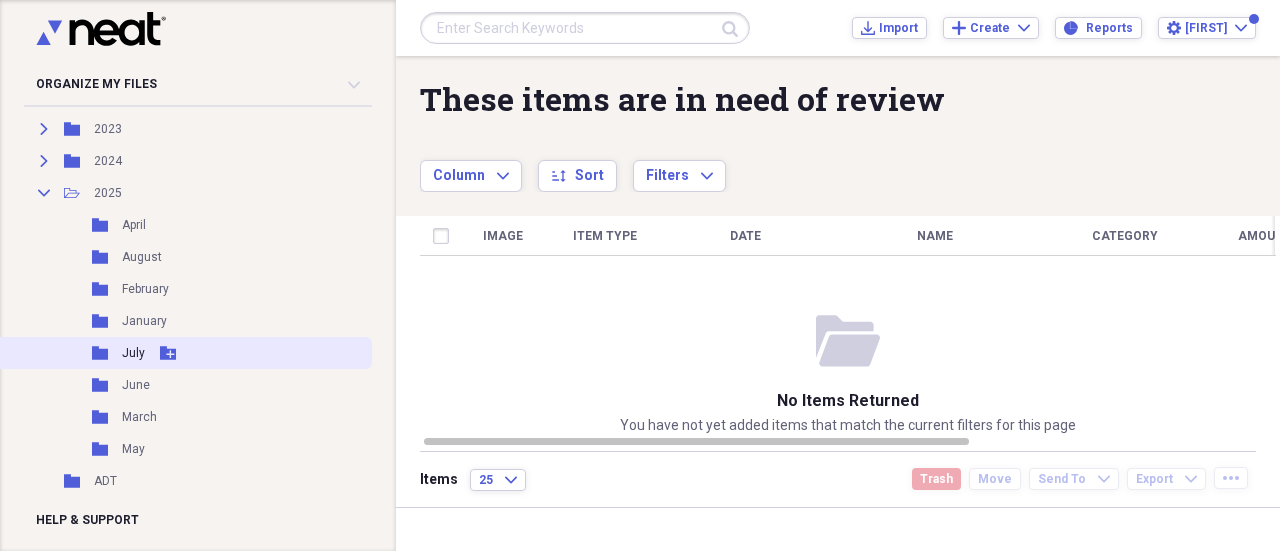click on "July" at bounding box center (133, 353) 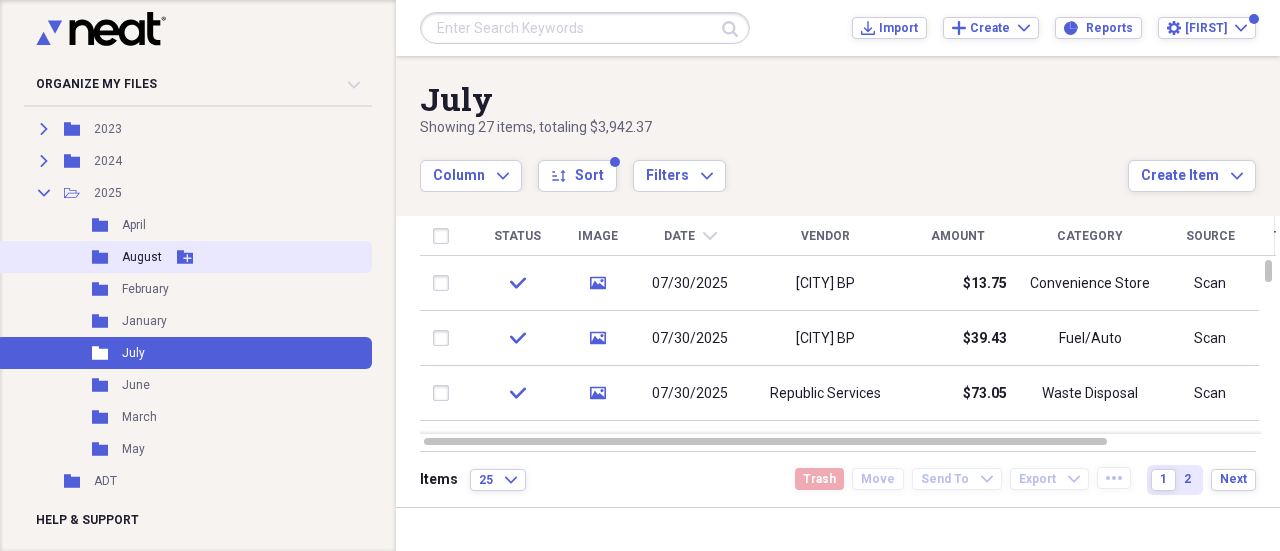 click on "August" at bounding box center [142, 257] 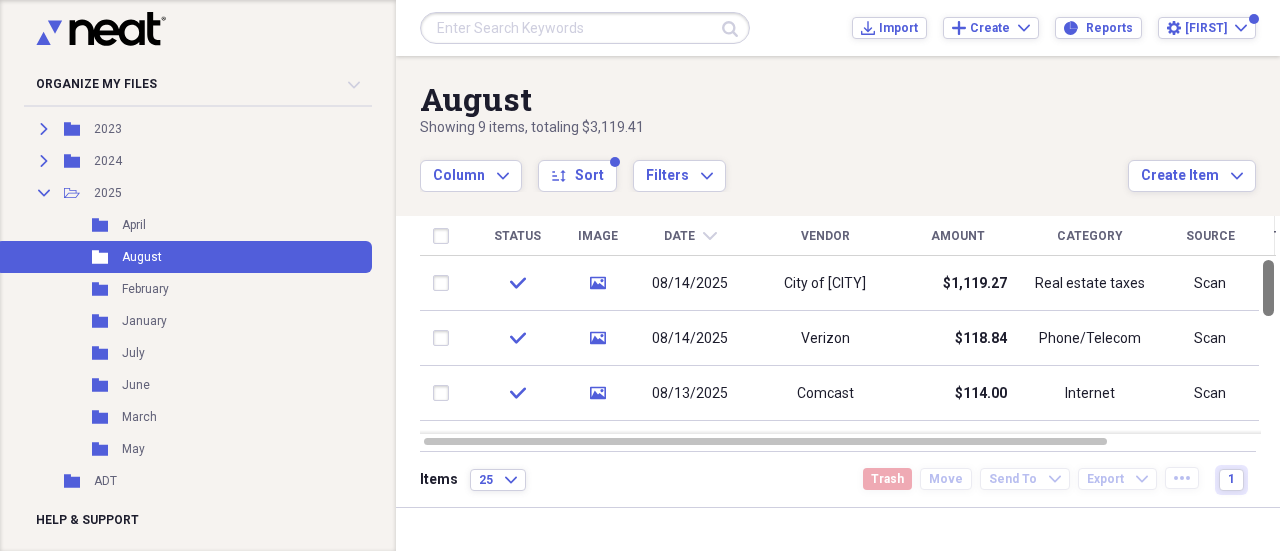 drag, startPoint x: 1270, startPoint y: 272, endPoint x: 1279, endPoint y: 251, distance: 22.847319 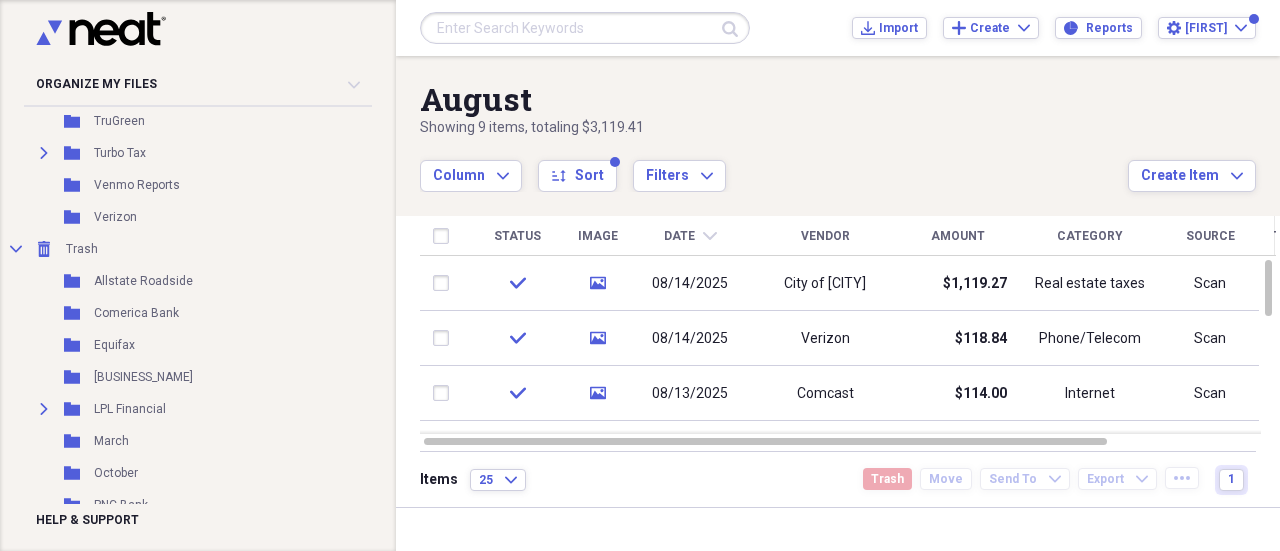 scroll, scrollTop: 1945, scrollLeft: 0, axis: vertical 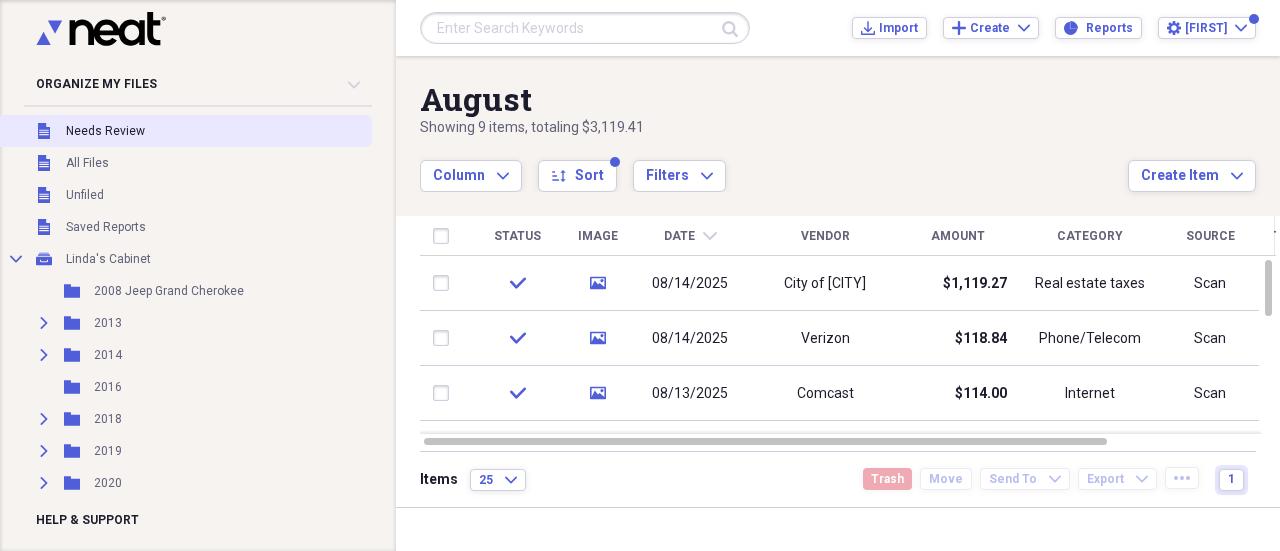 click on "Needs Review" at bounding box center (105, 131) 